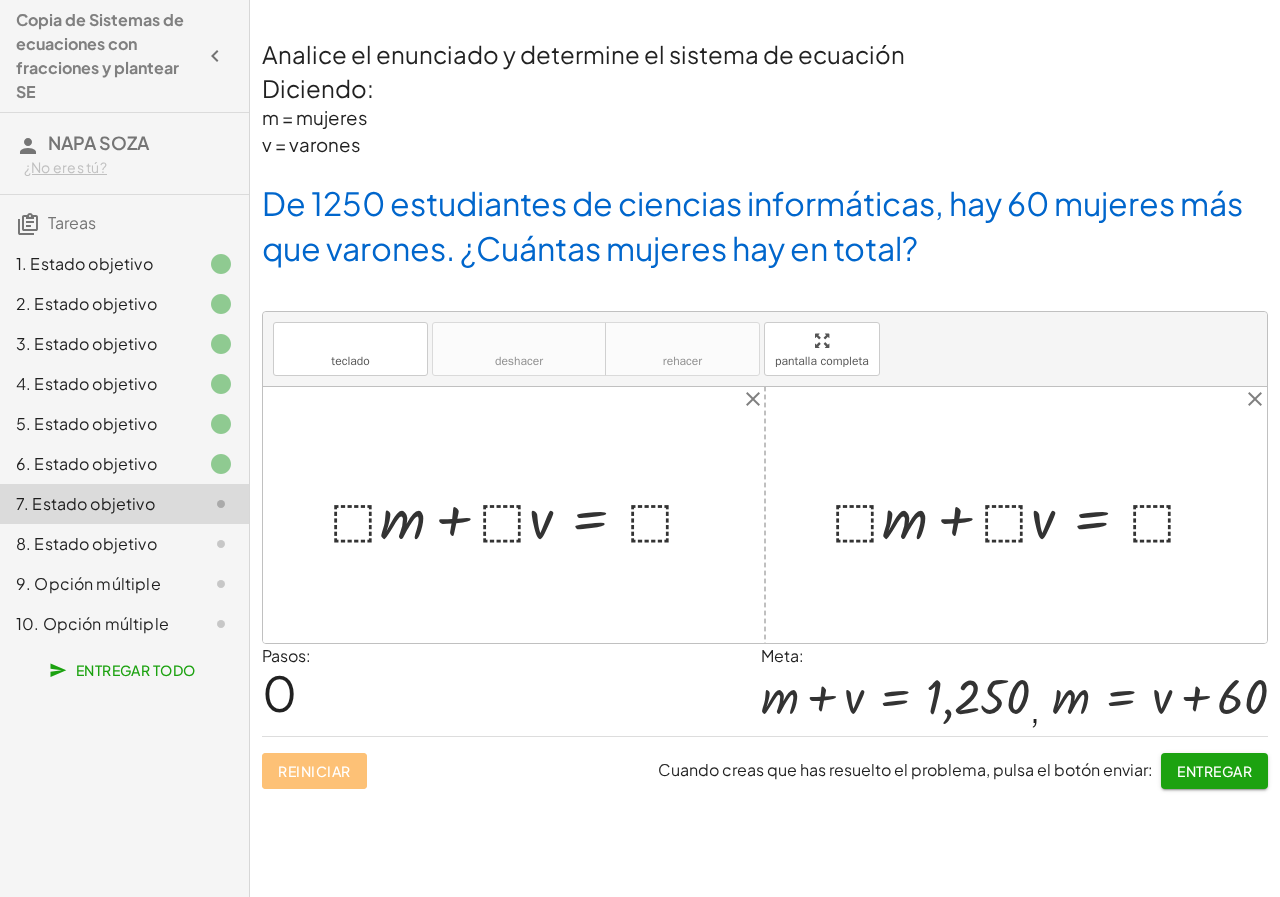 scroll, scrollTop: 0, scrollLeft: 0, axis: both 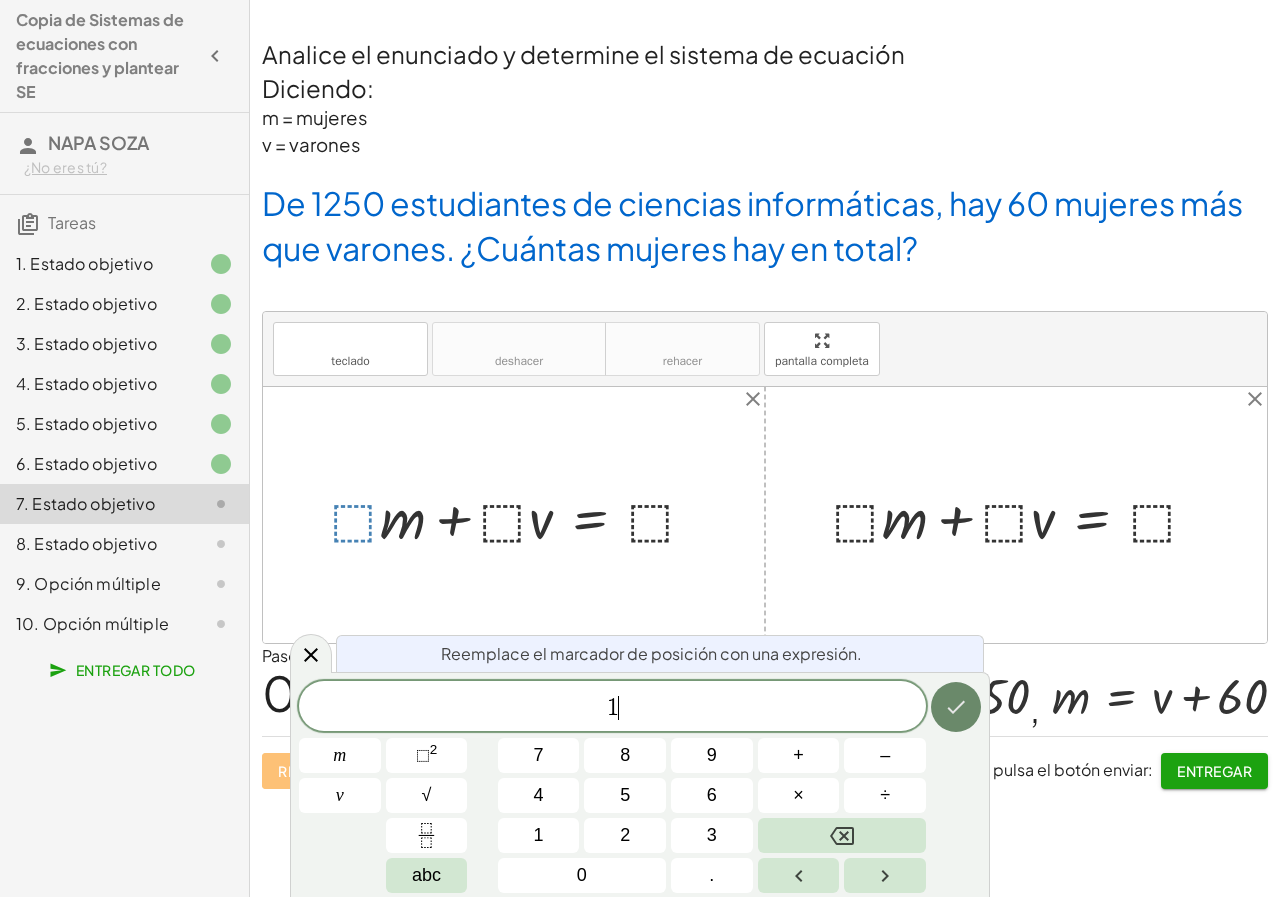 click at bounding box center (956, 707) 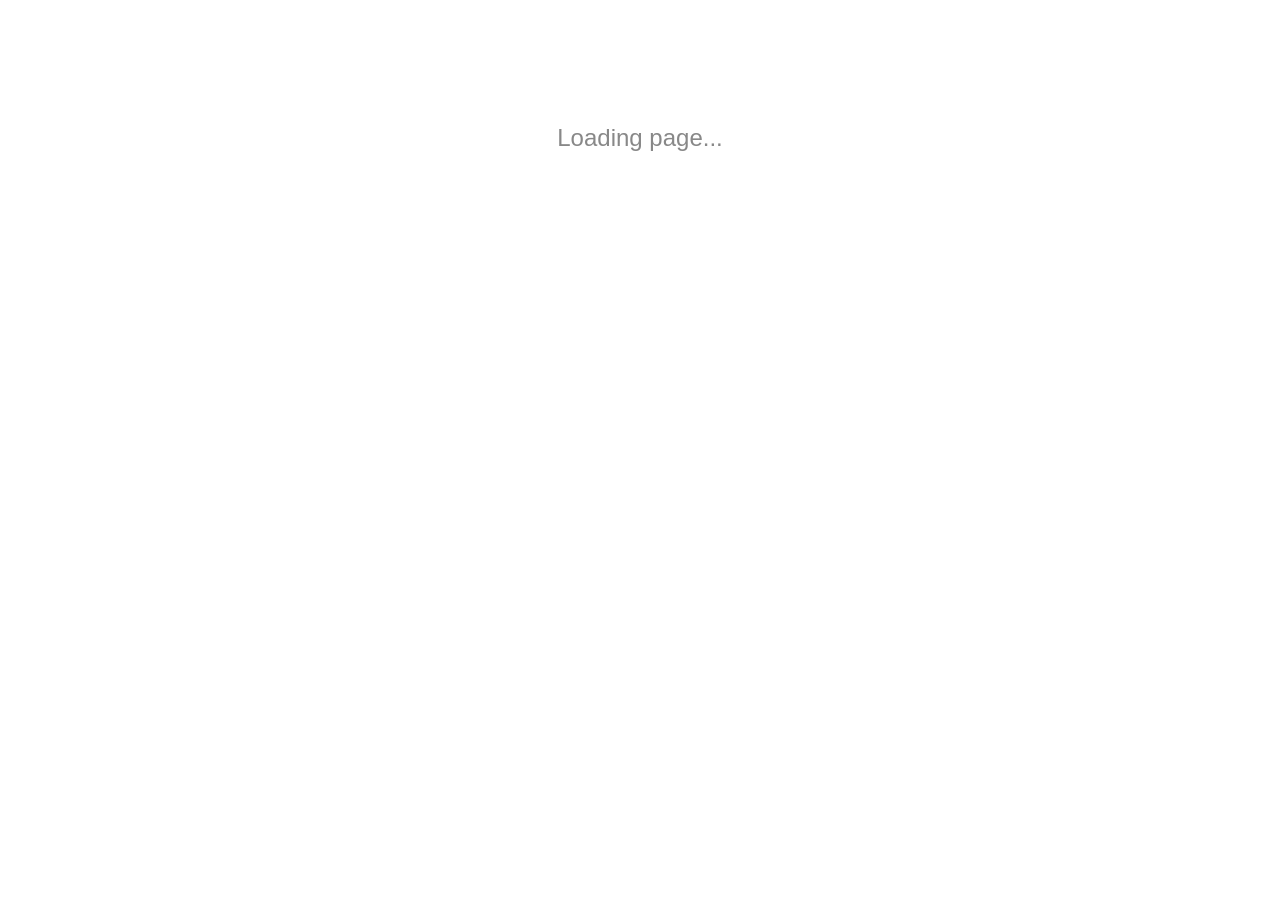 scroll, scrollTop: 0, scrollLeft: 0, axis: both 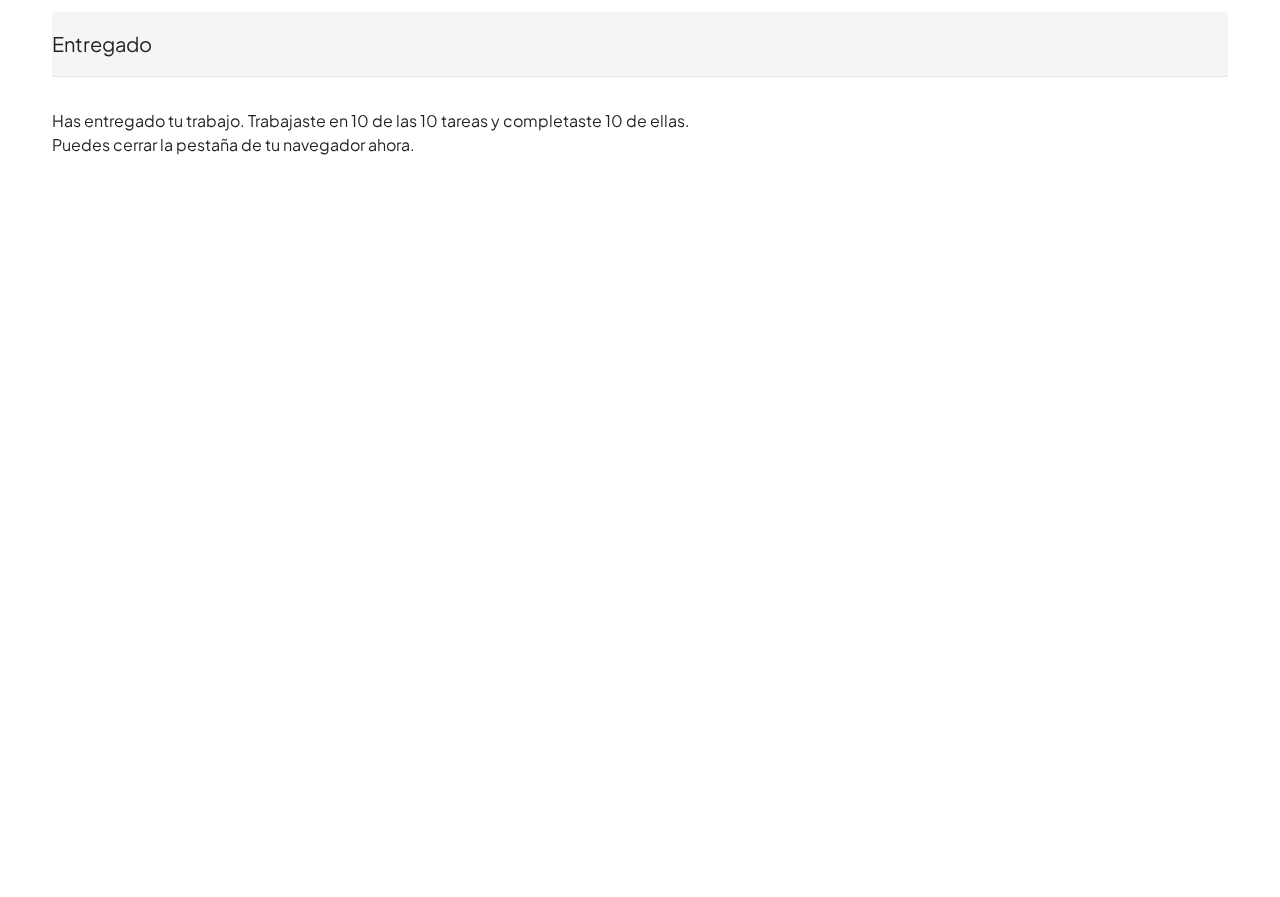 click on "Has entregado tu trabajo. Trabajaste en 10 de las 10 tareas y completaste 10 de ellas." at bounding box center [371, 120] 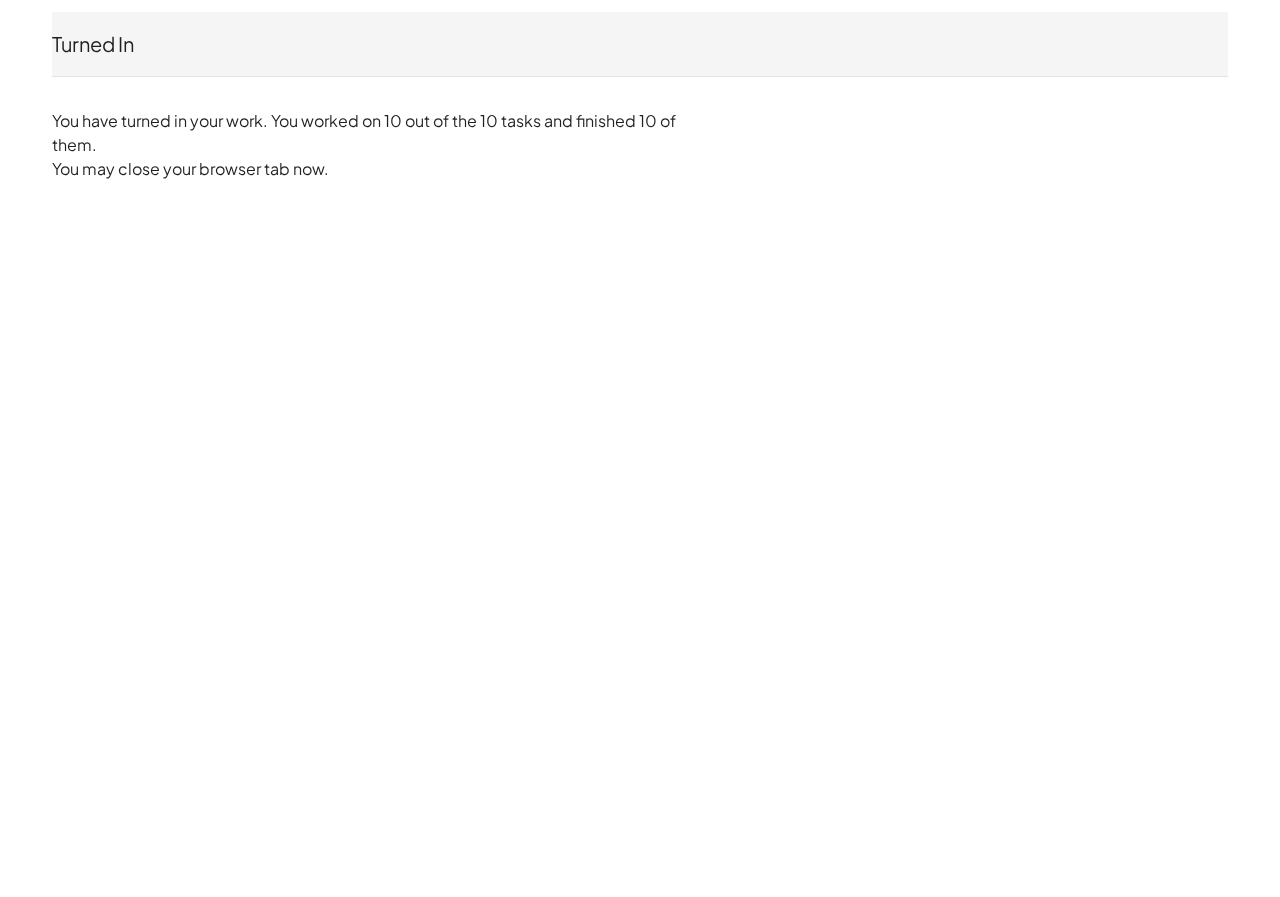 scroll, scrollTop: 0, scrollLeft: 0, axis: both 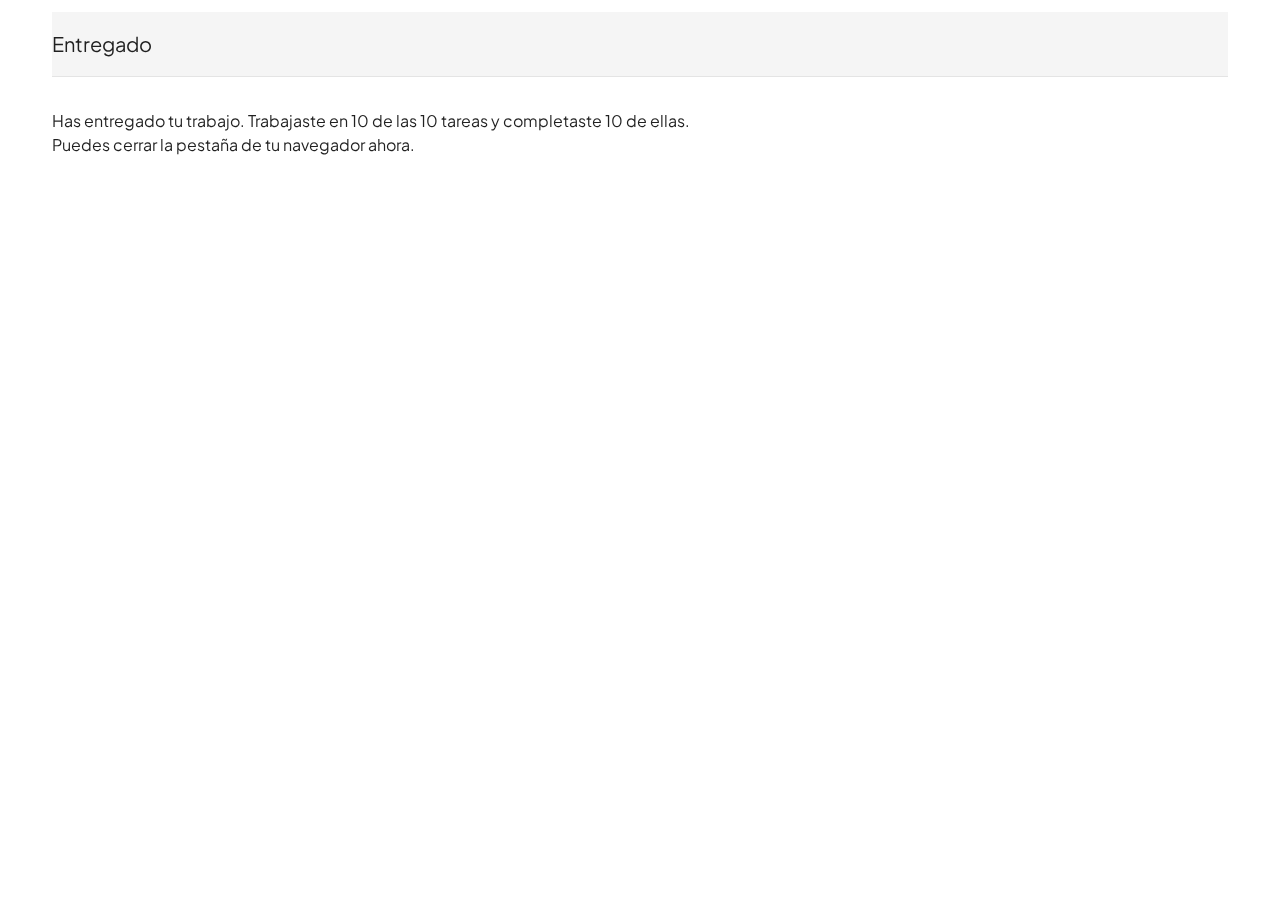 click on "Entregado NAPA SOZA ¿No eres tú? Has entregado tu trabajo. Trabajaste en 10 de las 10 tareas y completaste 10 de ellas. Puedes cerrar la pestaña de tu navegador ahora." at bounding box center [0, 0] 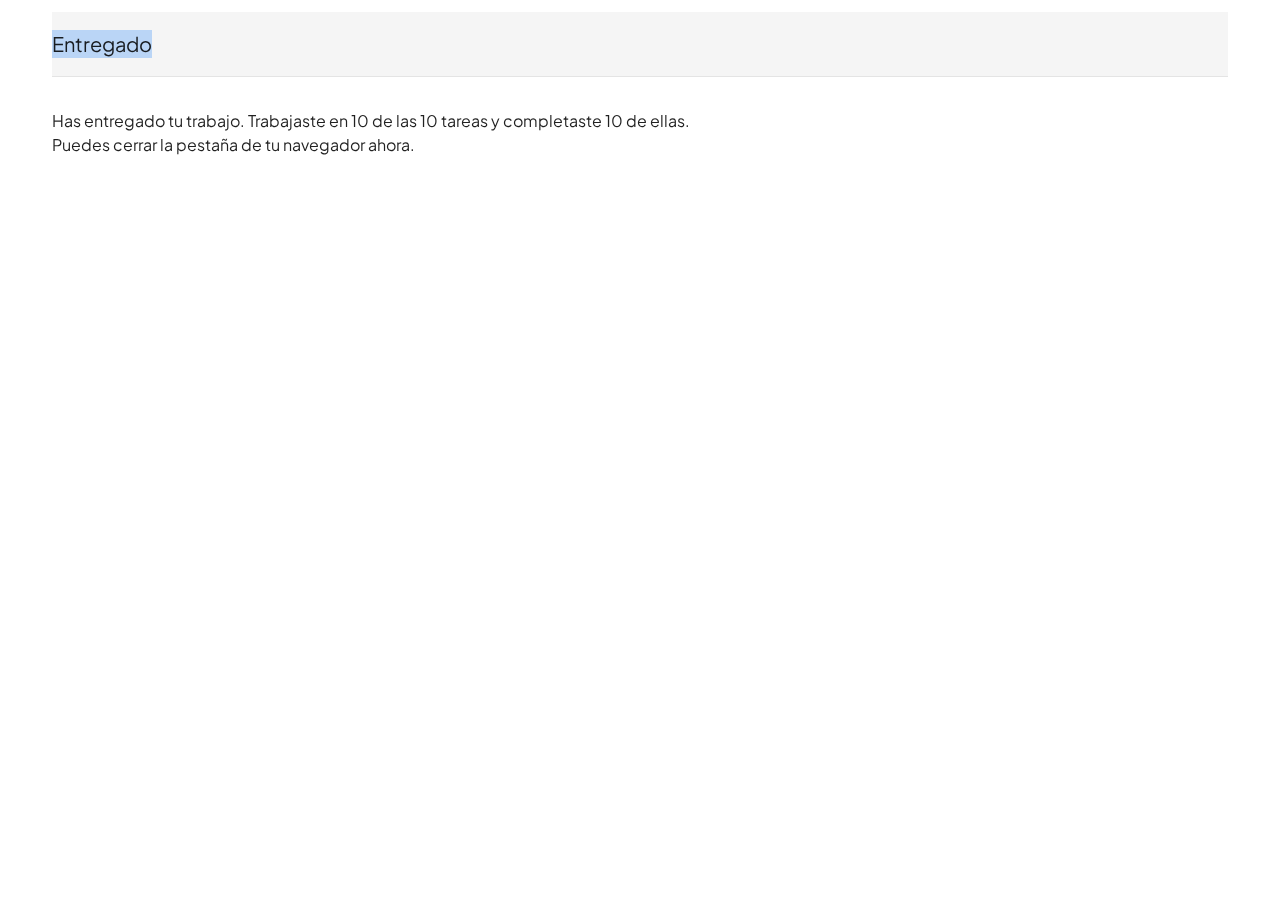click on "Entregado NAPA SOZA ¿No eres tú? Has entregado tu trabajo. Trabajaste en 10 de las 10 tareas y completaste 10 de ellas. Puedes cerrar la pestaña de tu navegador ahora." at bounding box center [0, 0] 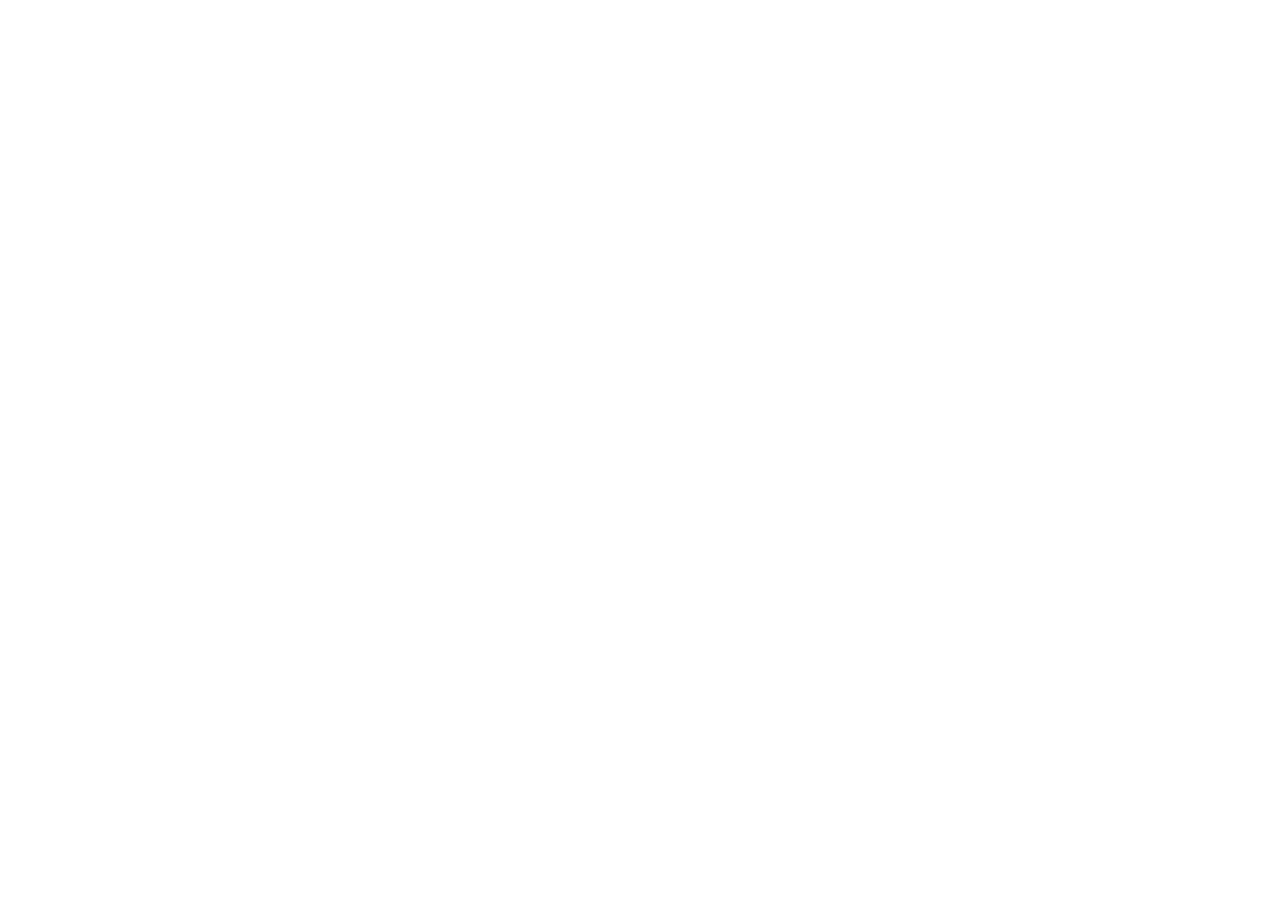 scroll, scrollTop: 0, scrollLeft: 0, axis: both 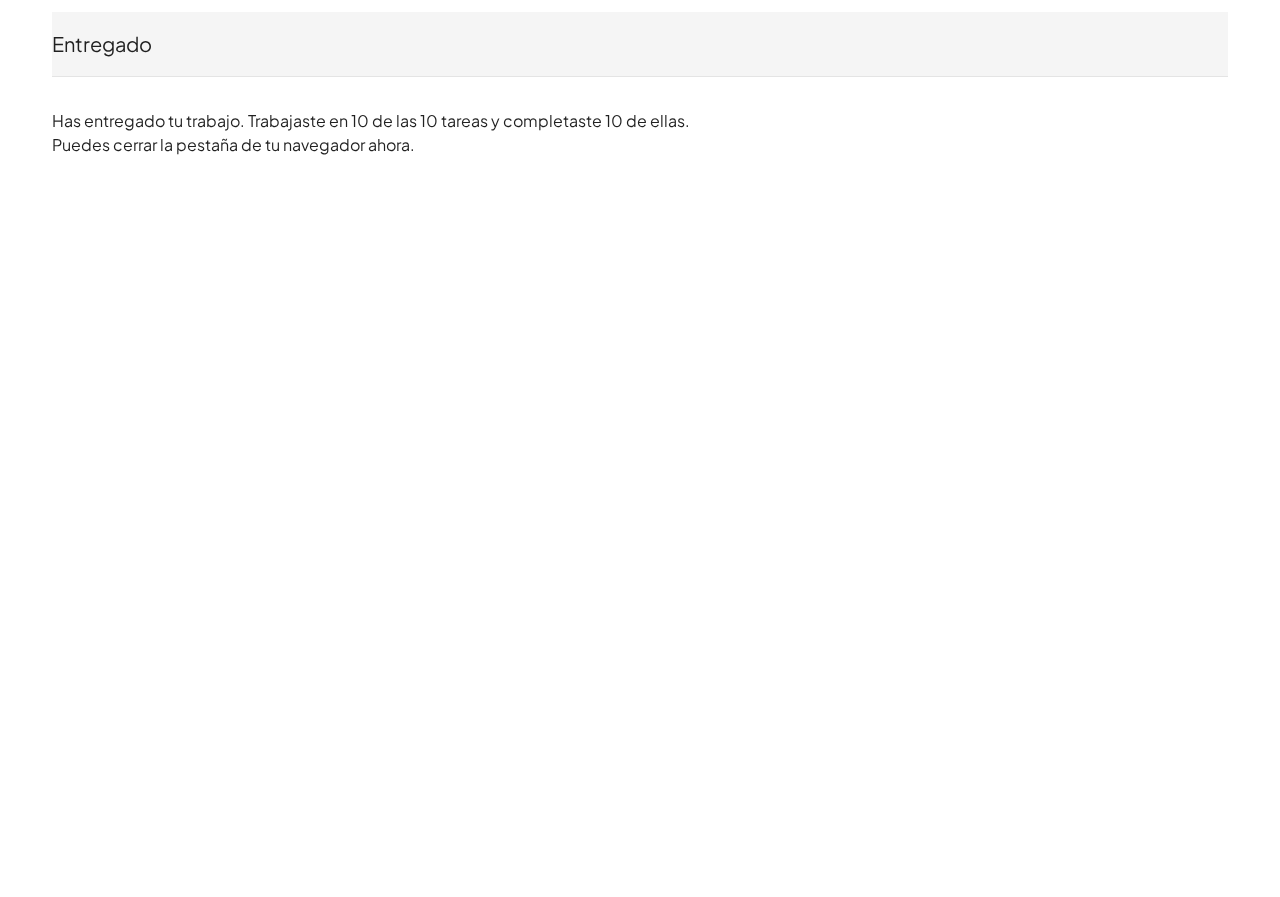 click on "Entregado NAPA SOZA ¿No eres tú? Has entregado tu trabajo. Trabajaste en 10 de las 10 tareas y completaste 10 de ellas. Puedes cerrar la pestaña de tu navegador ahora." at bounding box center [0, 0] 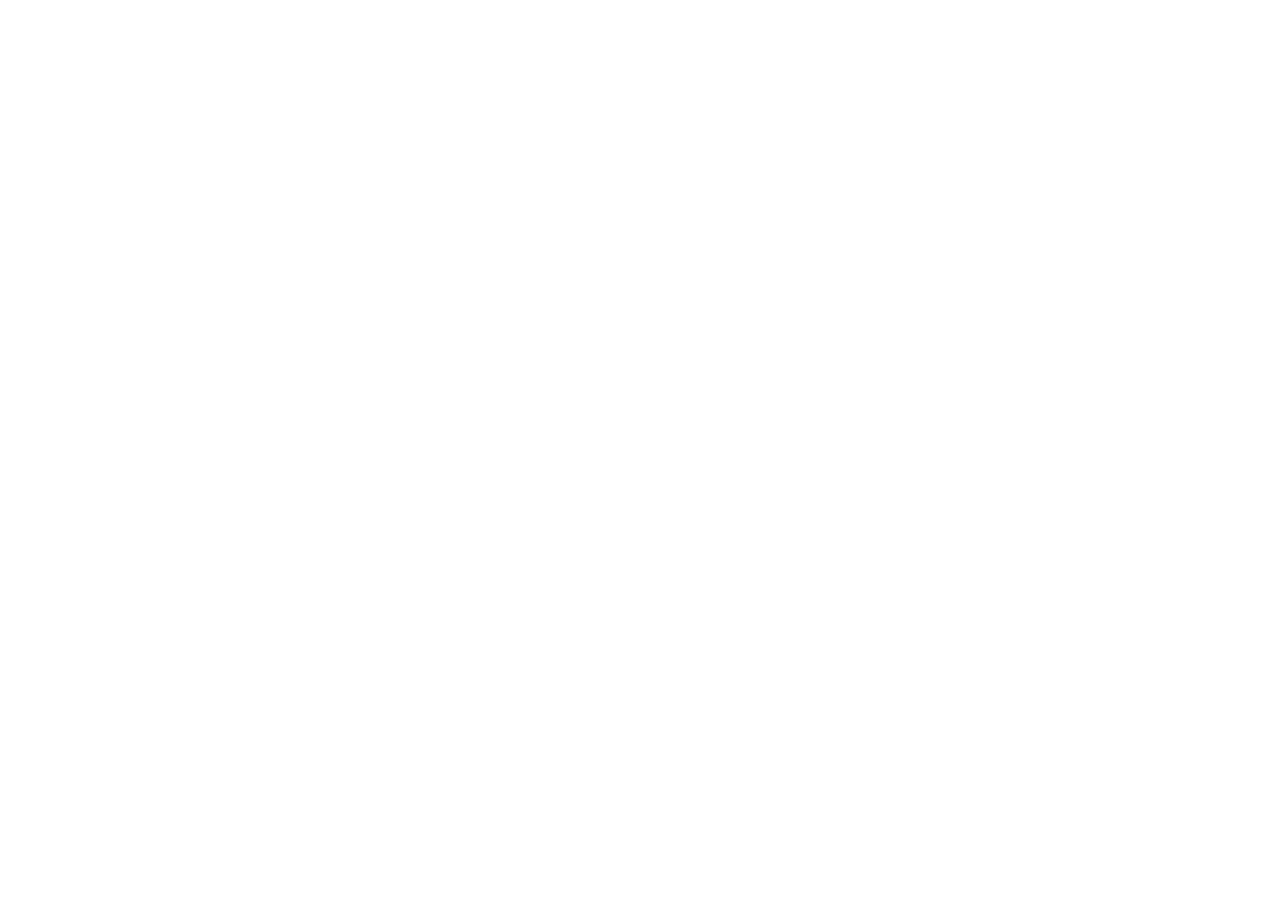 scroll, scrollTop: 0, scrollLeft: 0, axis: both 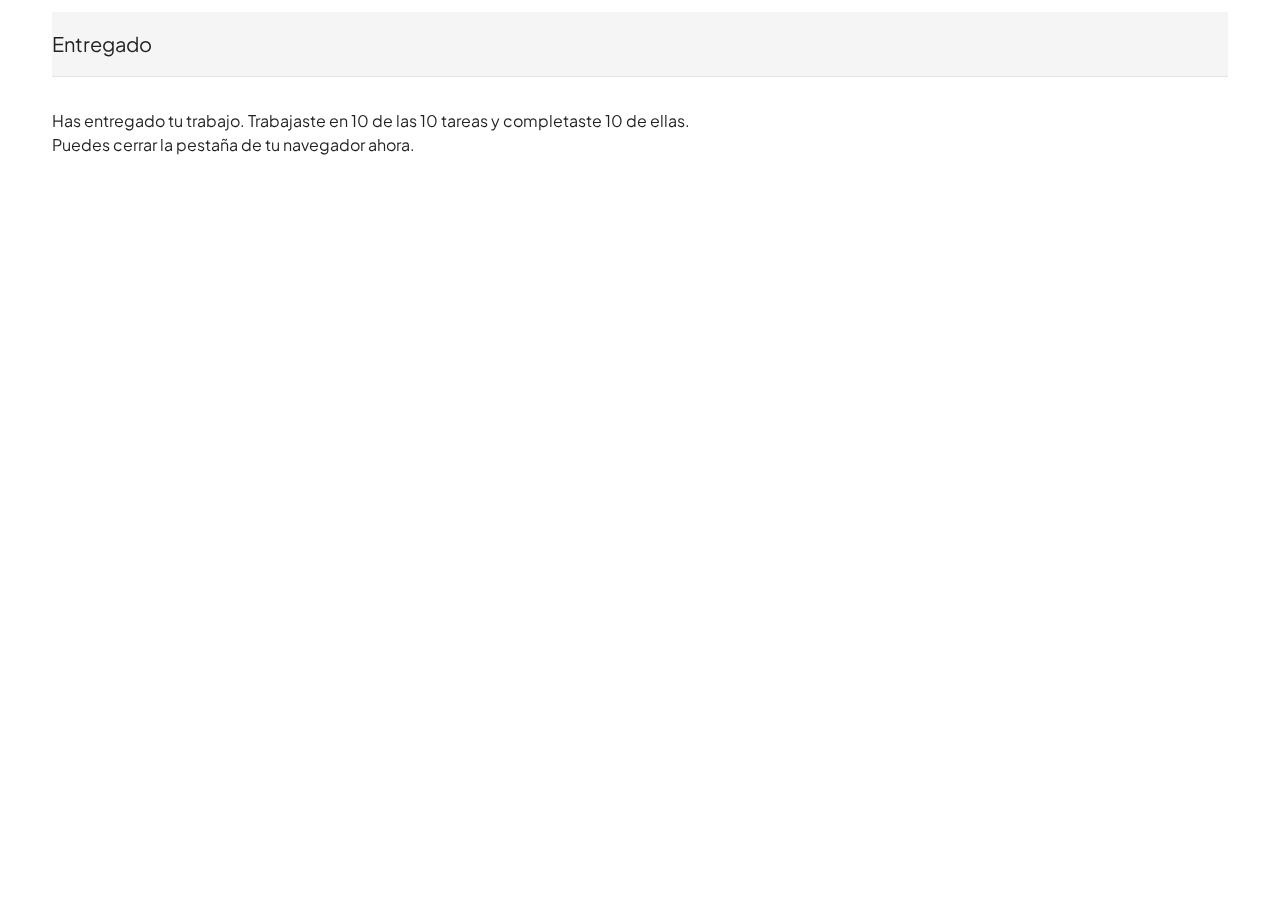 click on "Entregado NAPA SOZA ¿No eres tú? Has entregado tu trabajo. Trabajaste en 10 de las 10 tareas y completaste 10 de ellas. Puedes cerrar la pestaña de tu navegador ahora." 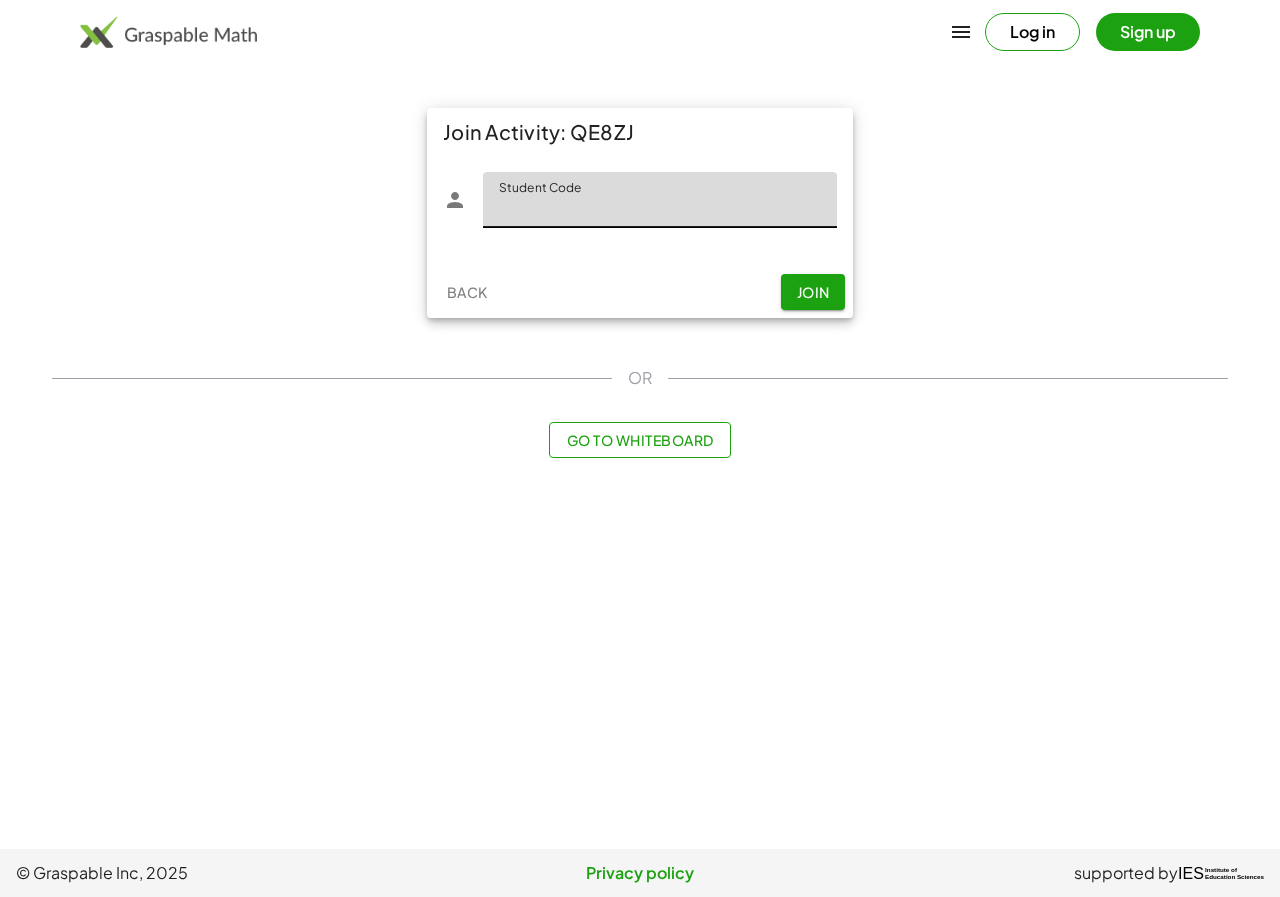 scroll, scrollTop: 0, scrollLeft: 0, axis: both 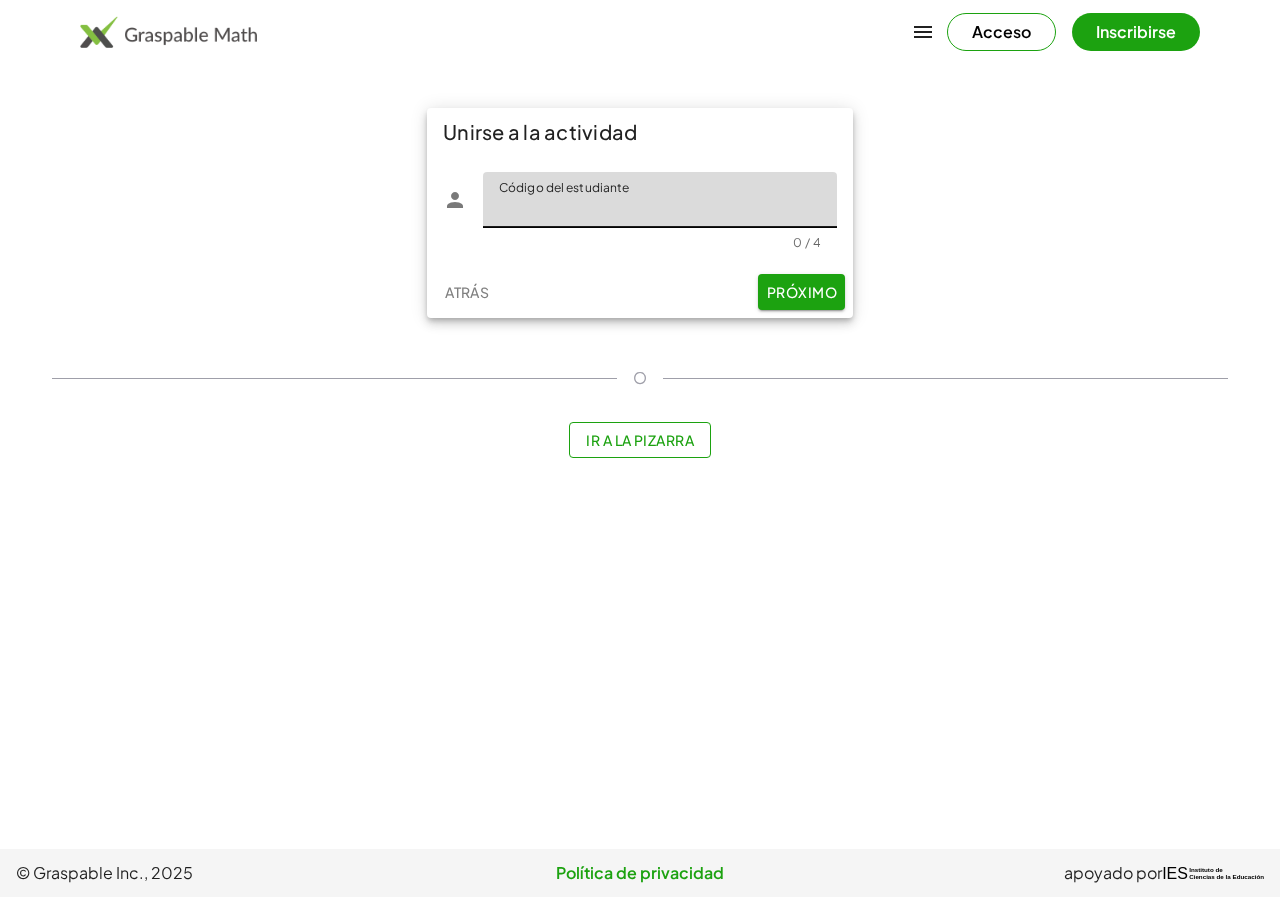 click on "Código del estudiante" 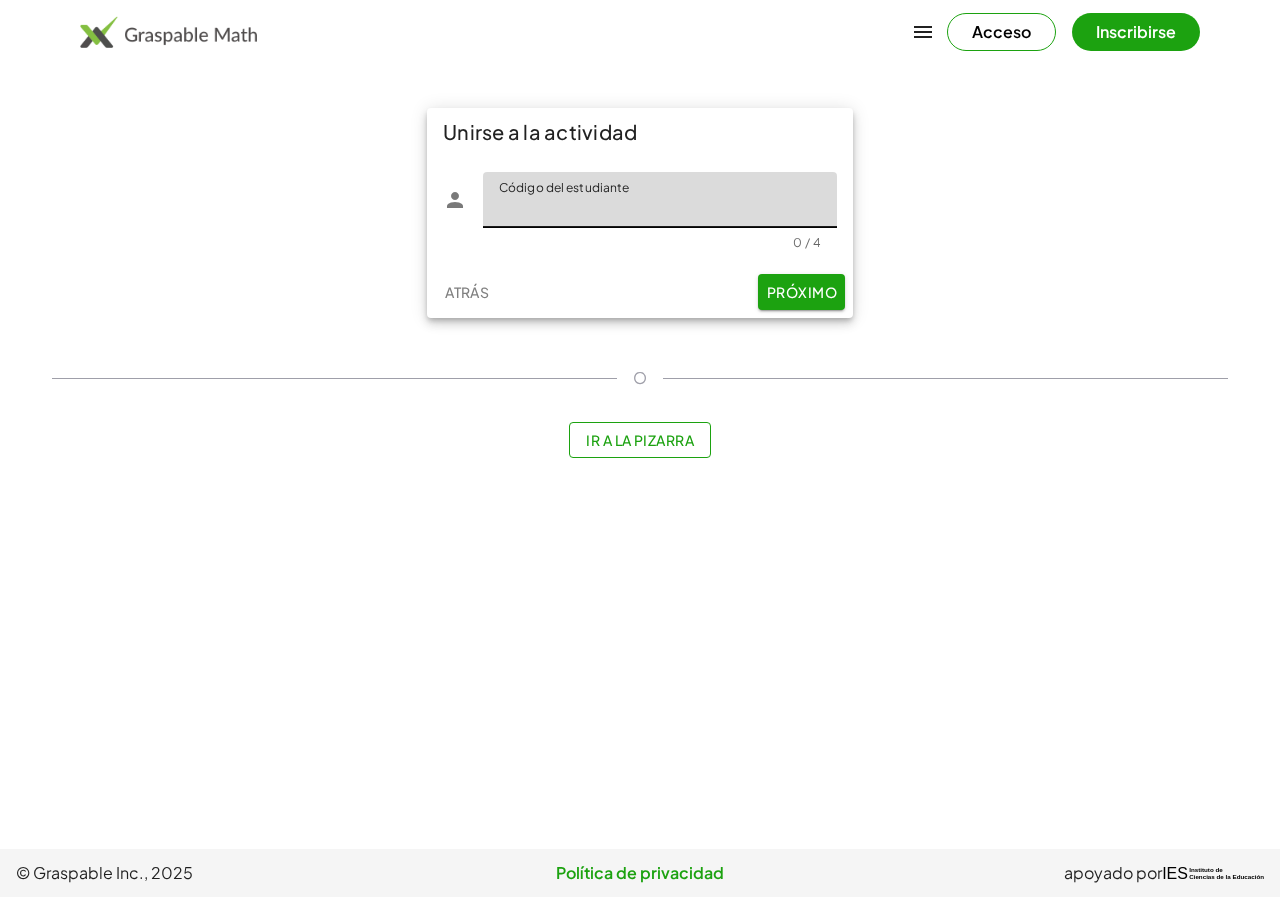 type on "****" 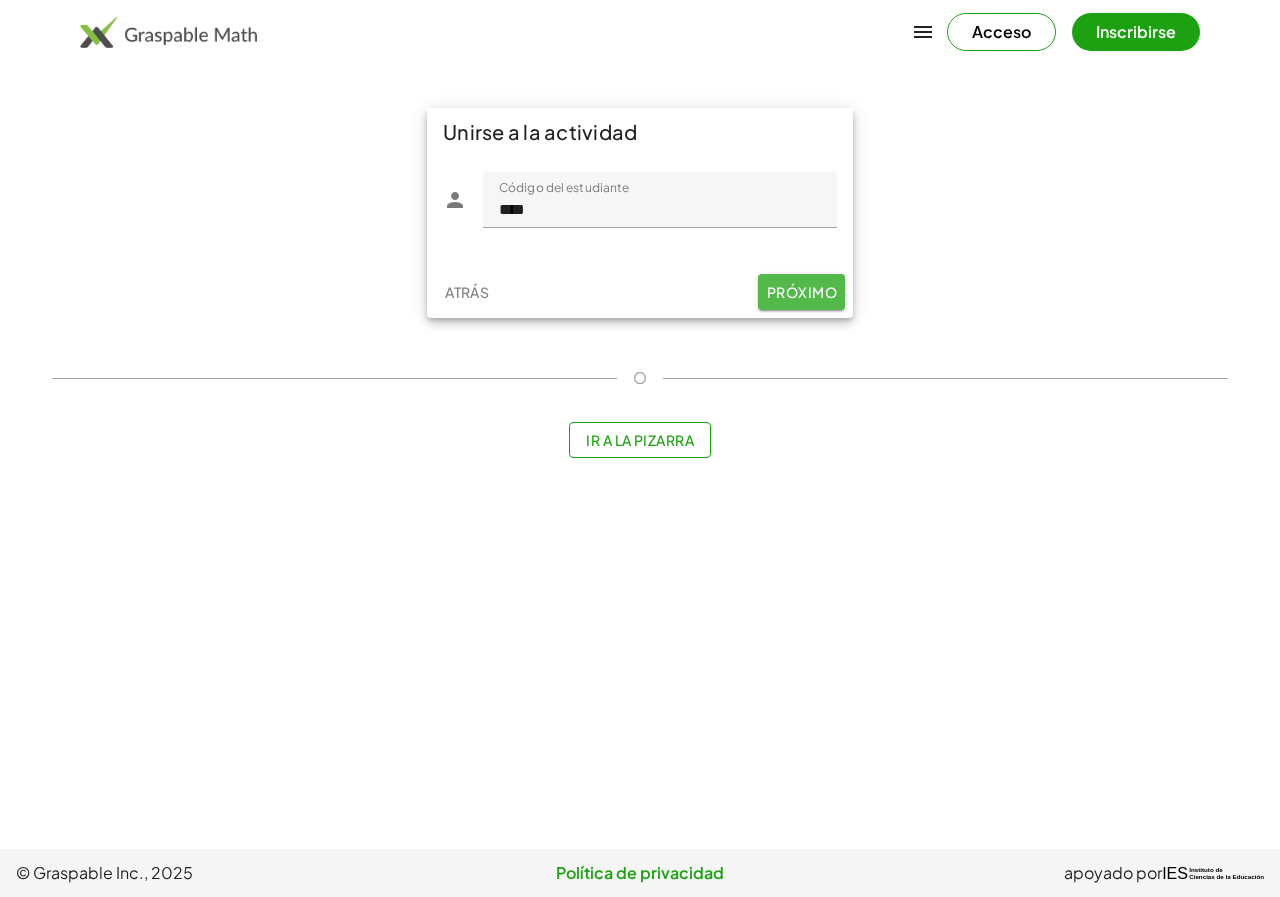 click on "Próximo" at bounding box center [802, 292] 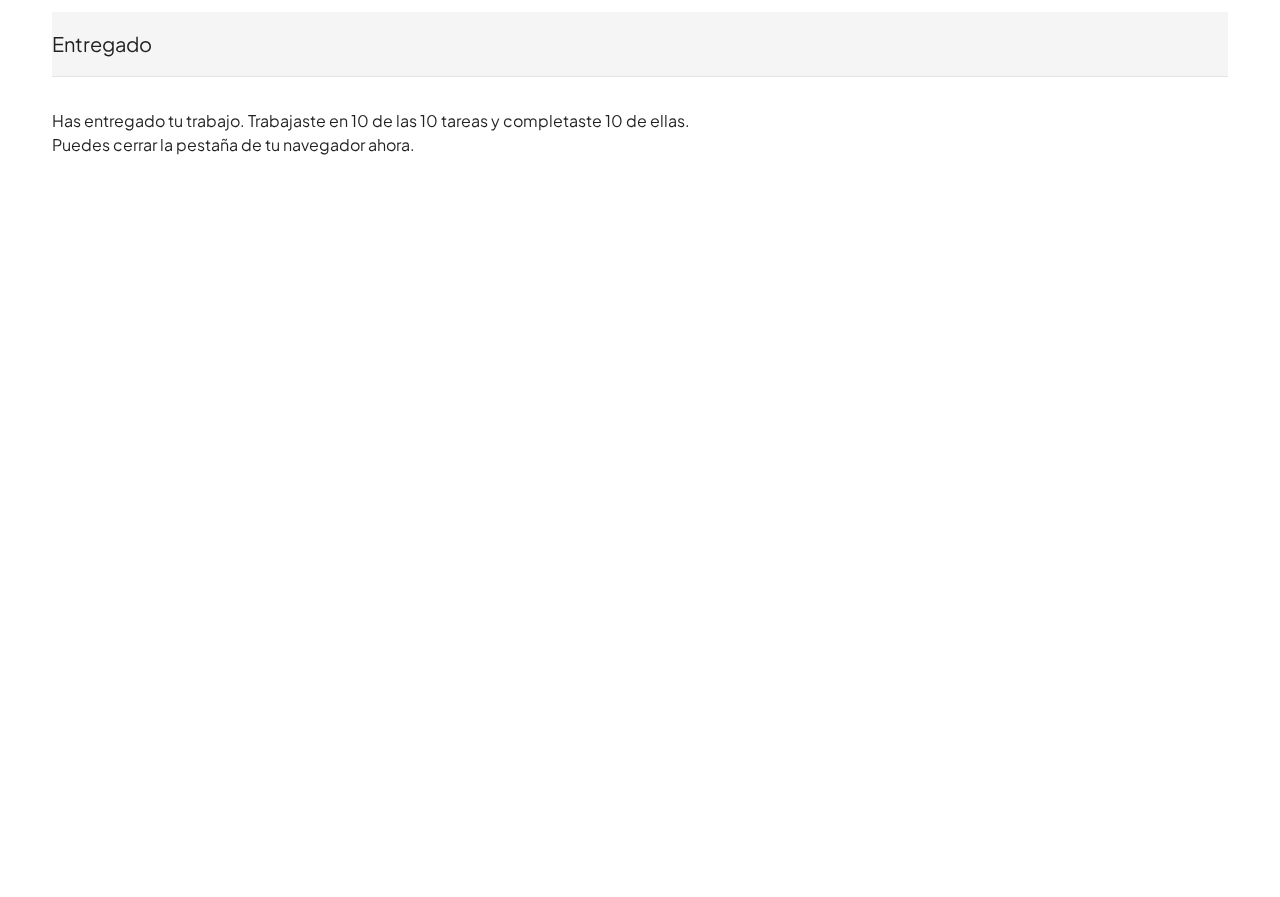 drag, startPoint x: 973, startPoint y: 4, endPoint x: 736, endPoint y: 146, distance: 276.28427 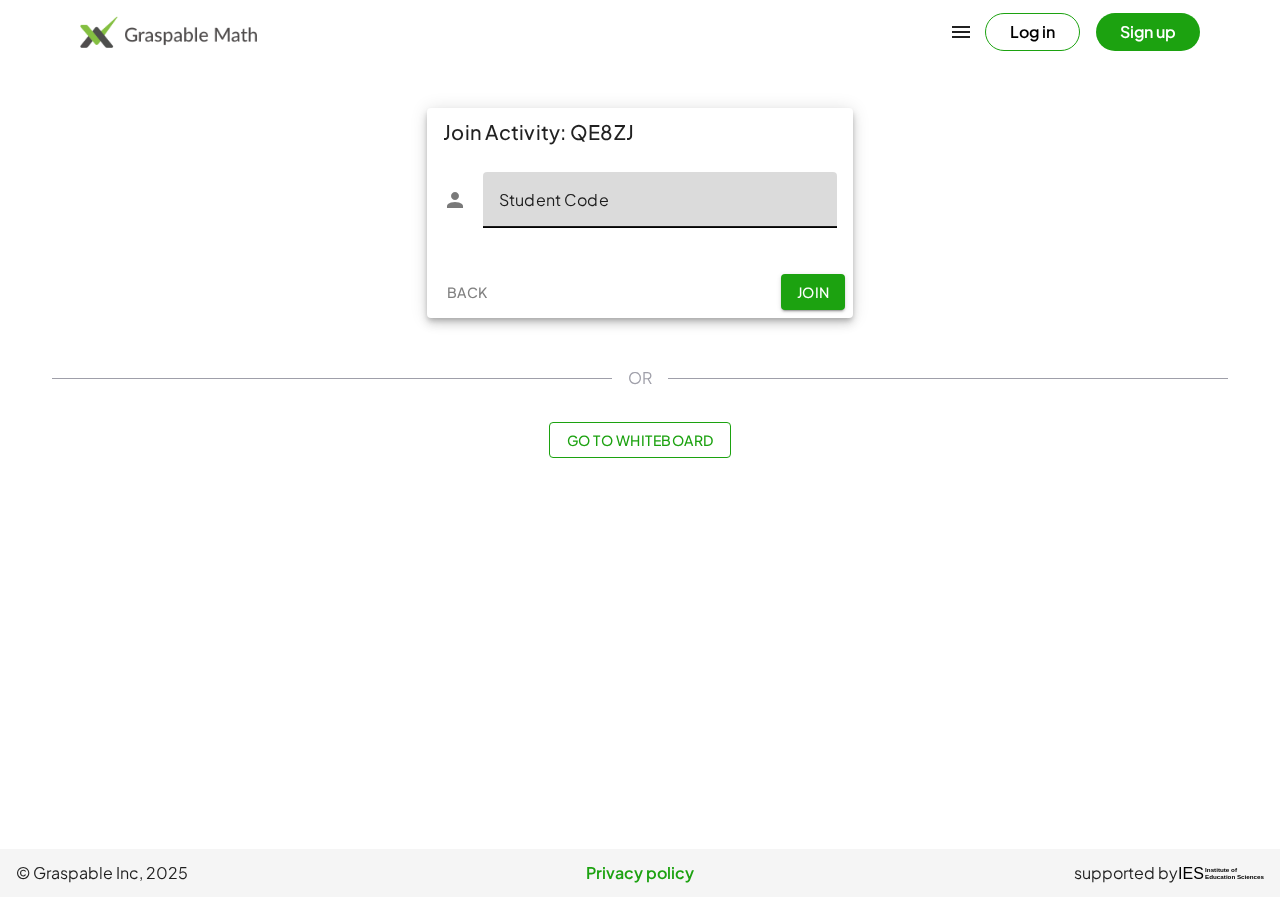 scroll, scrollTop: 0, scrollLeft: 0, axis: both 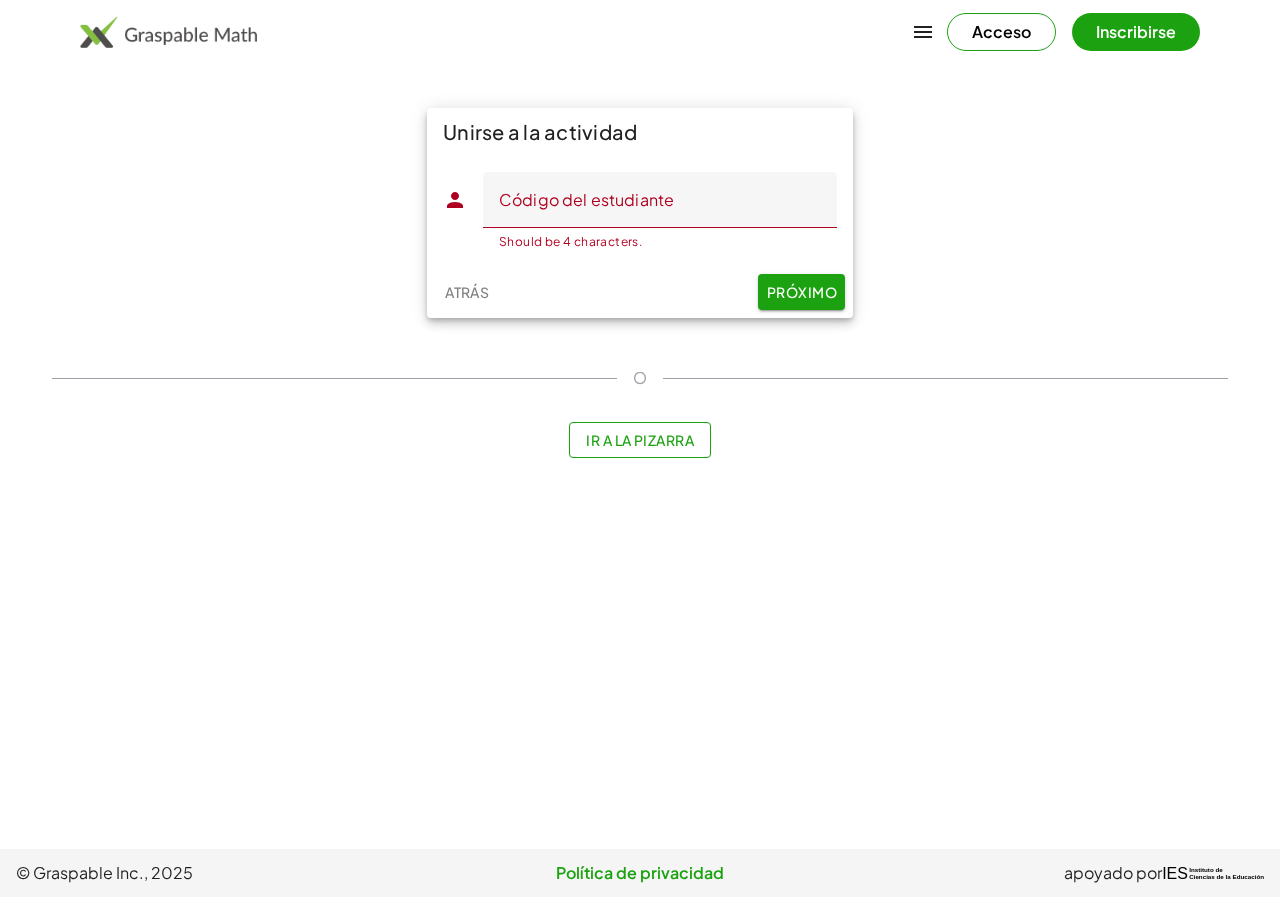click on "Unirse a la actividad Código del estudiante Código del estudiante Should be 4 characters. 0 / 4 Atrás Próximo" at bounding box center (640, 213) 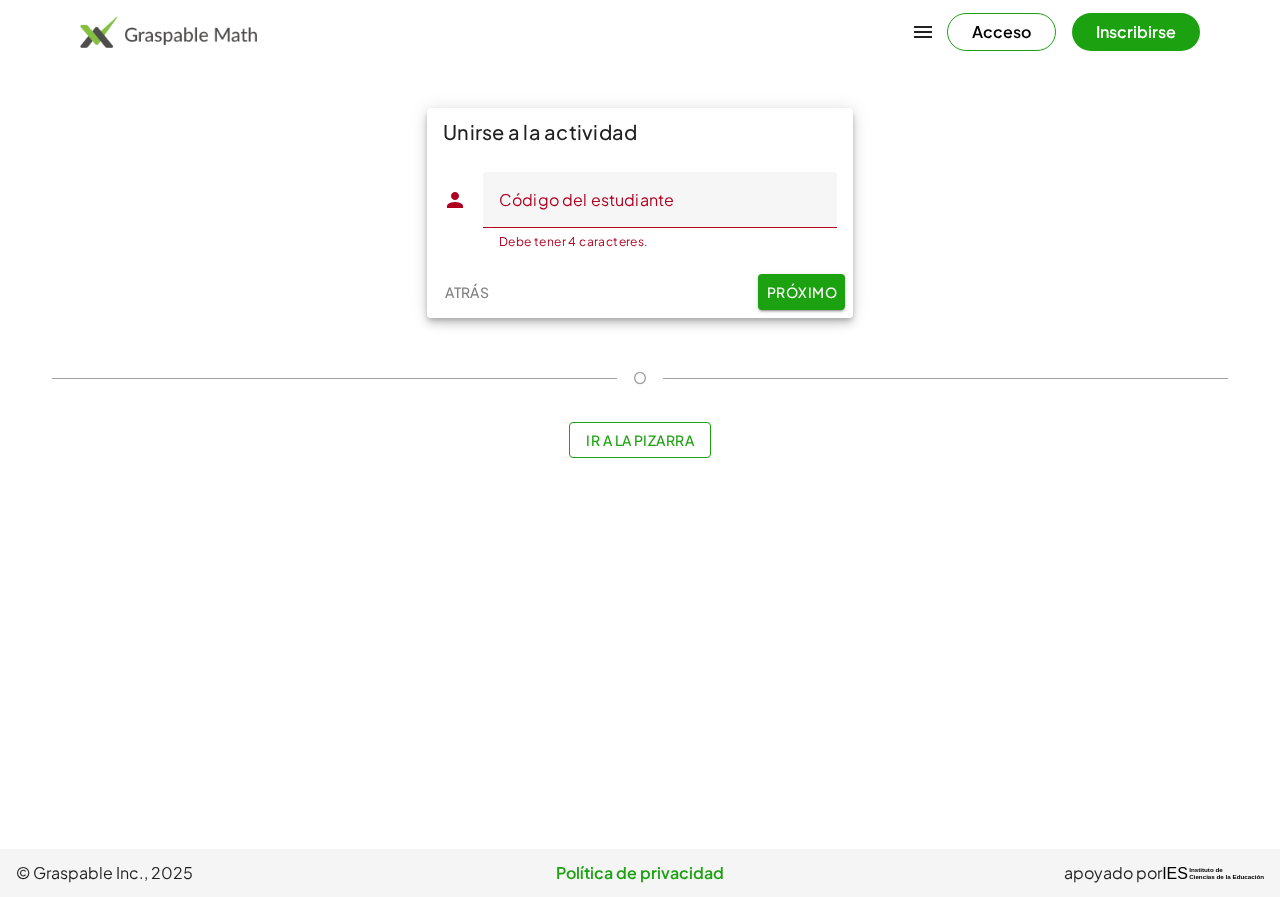 click on "Acceso" at bounding box center [1001, 31] 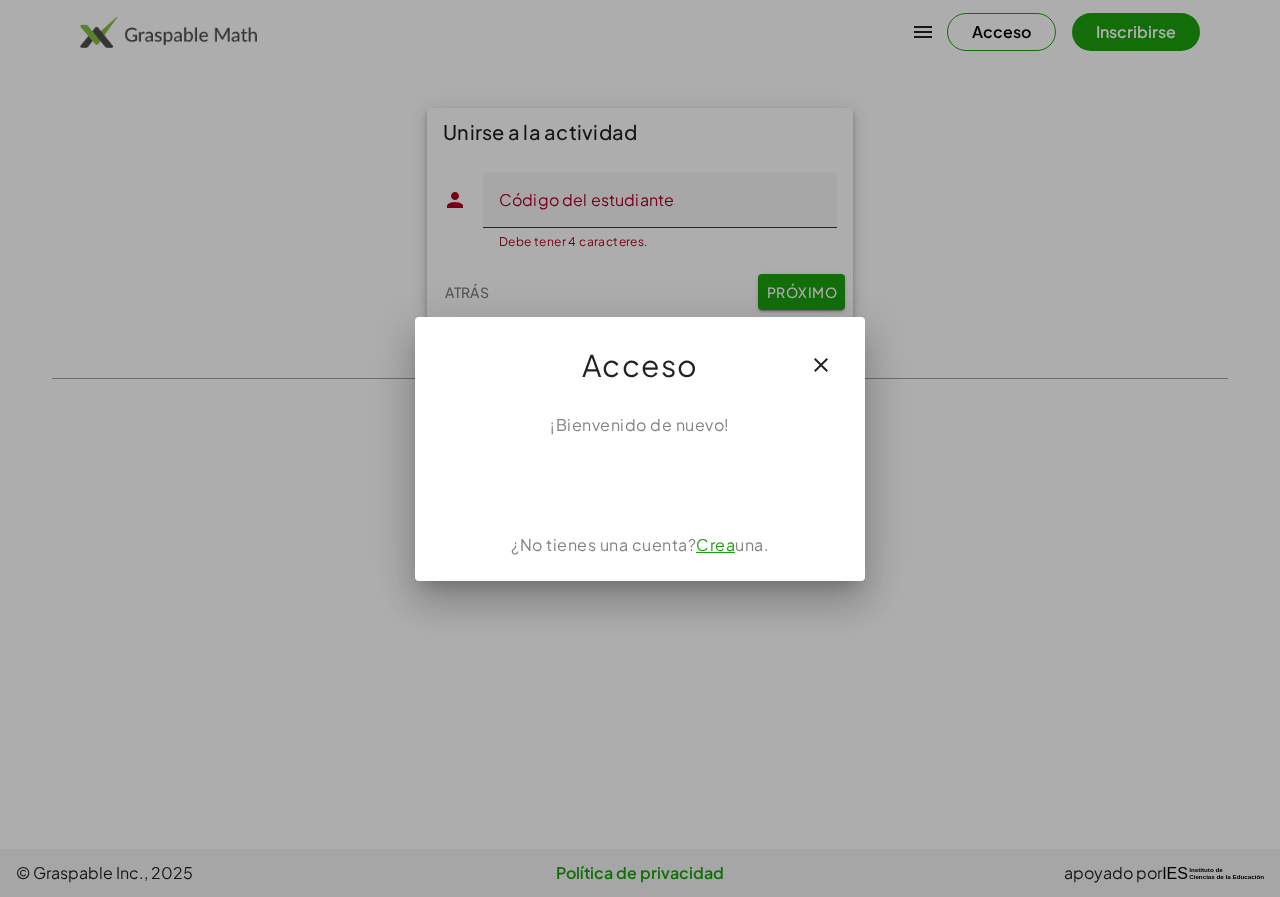 click on "¡Bienvenido de nuevo!" at bounding box center [640, 424] 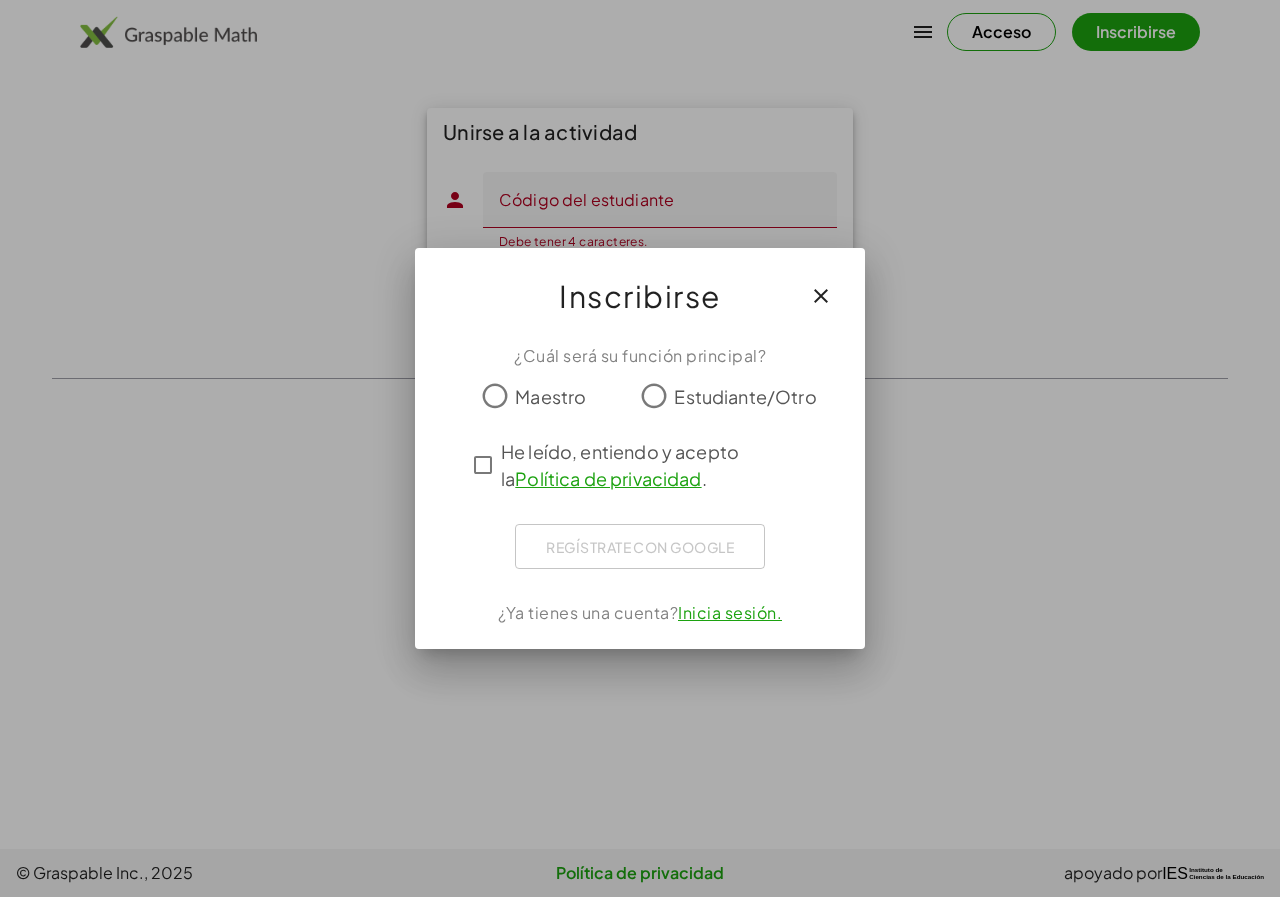 click on "Inicia sesión." at bounding box center (730, 612) 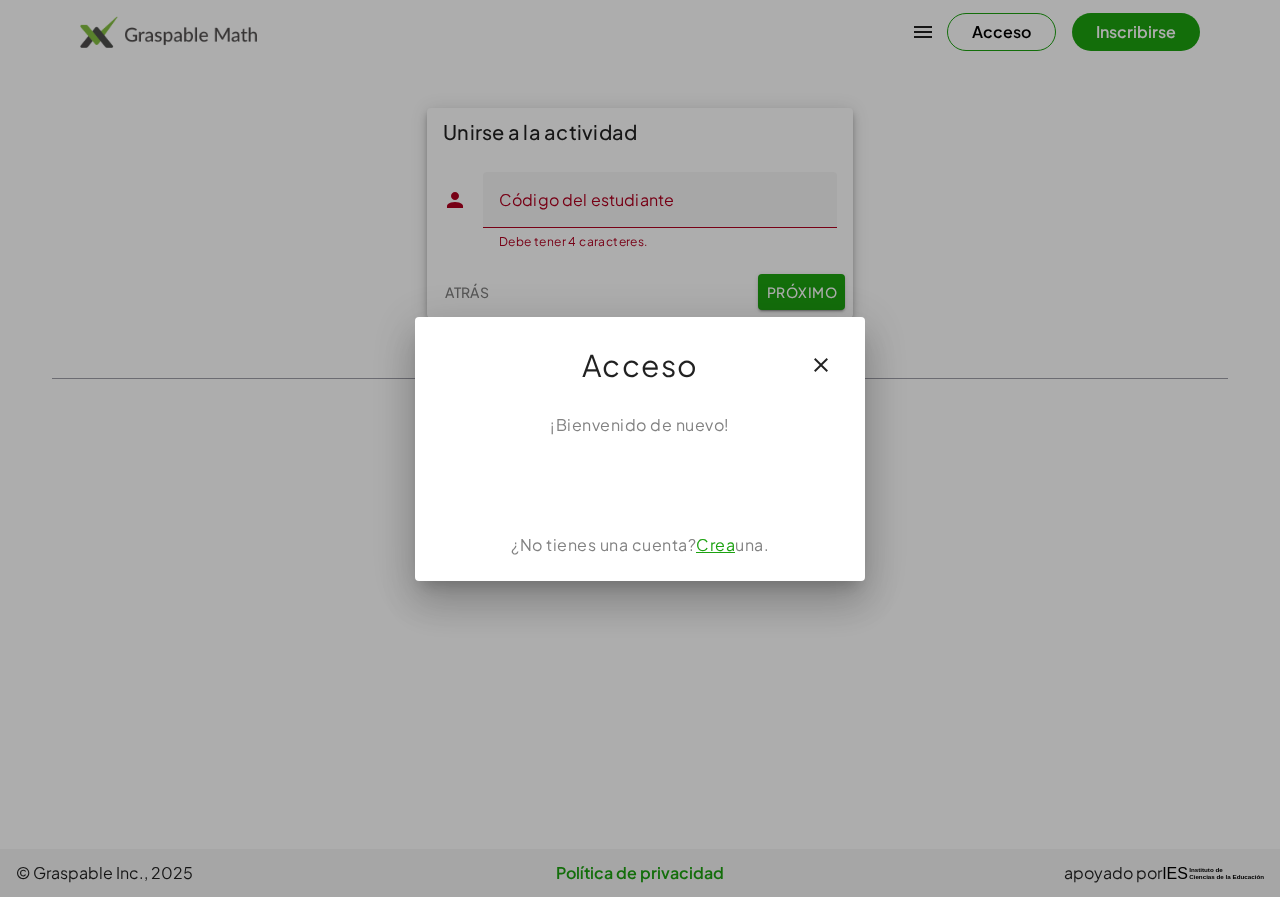 click 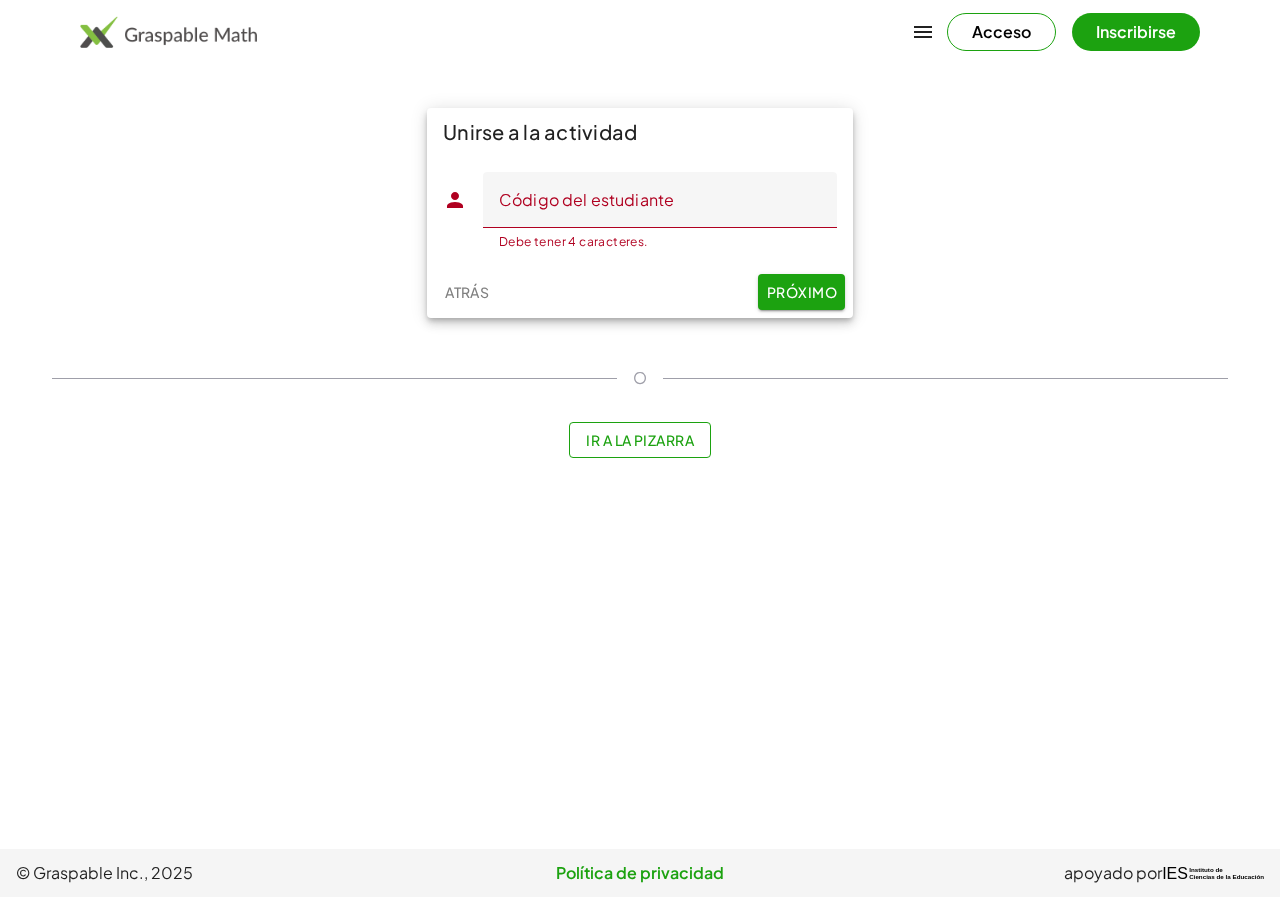 click on "Acceso" at bounding box center [1001, 32] 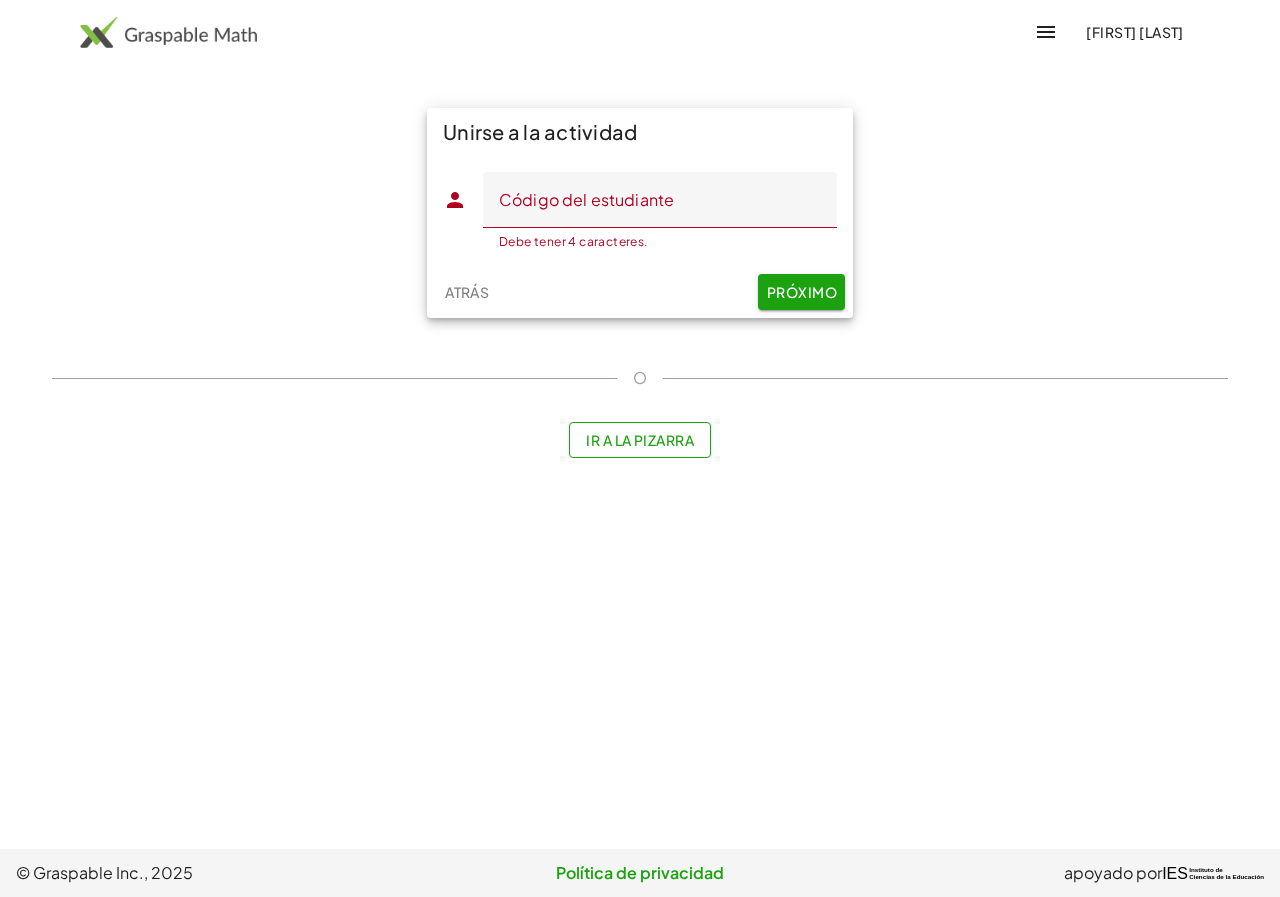 click on "Código del estudiante" 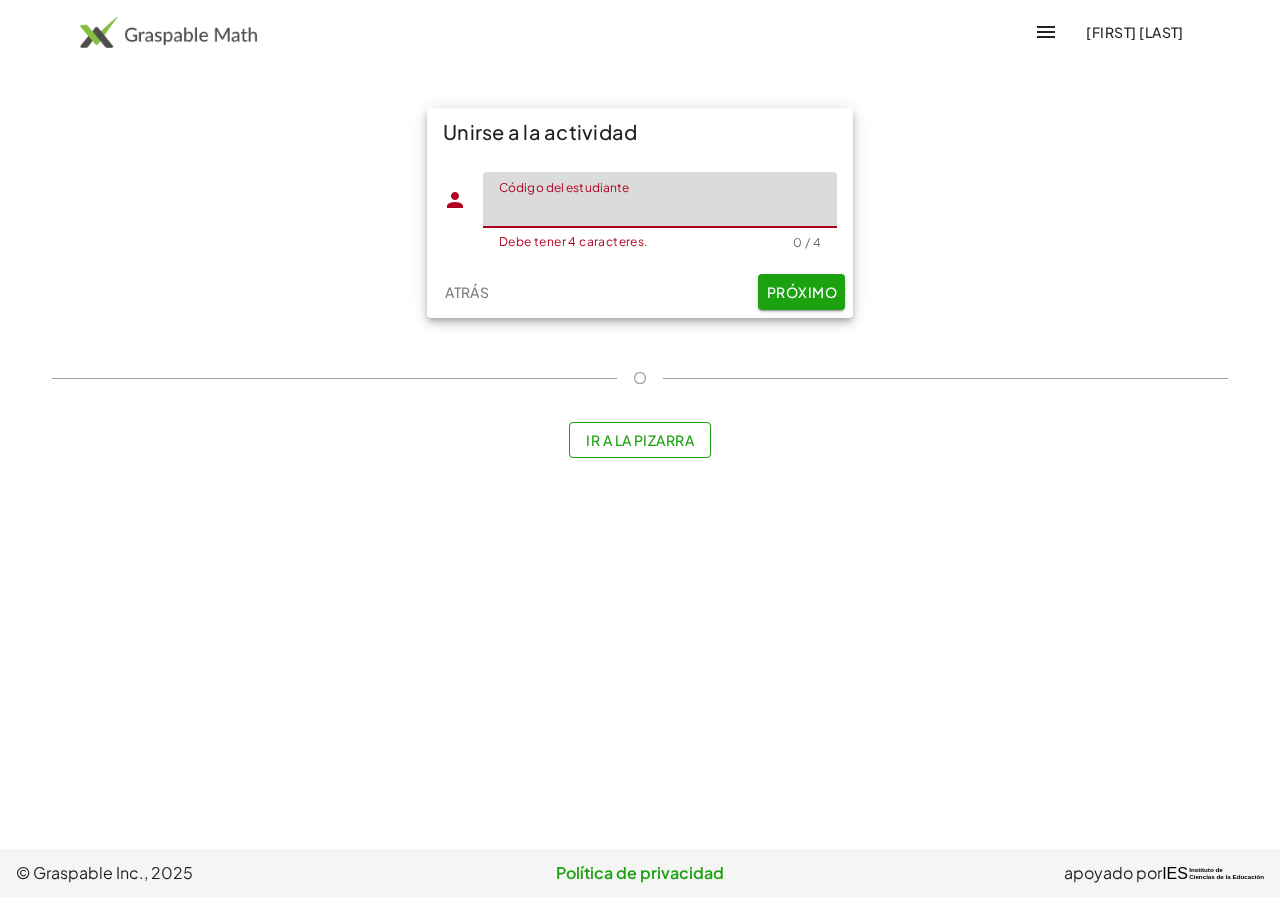 type on "****" 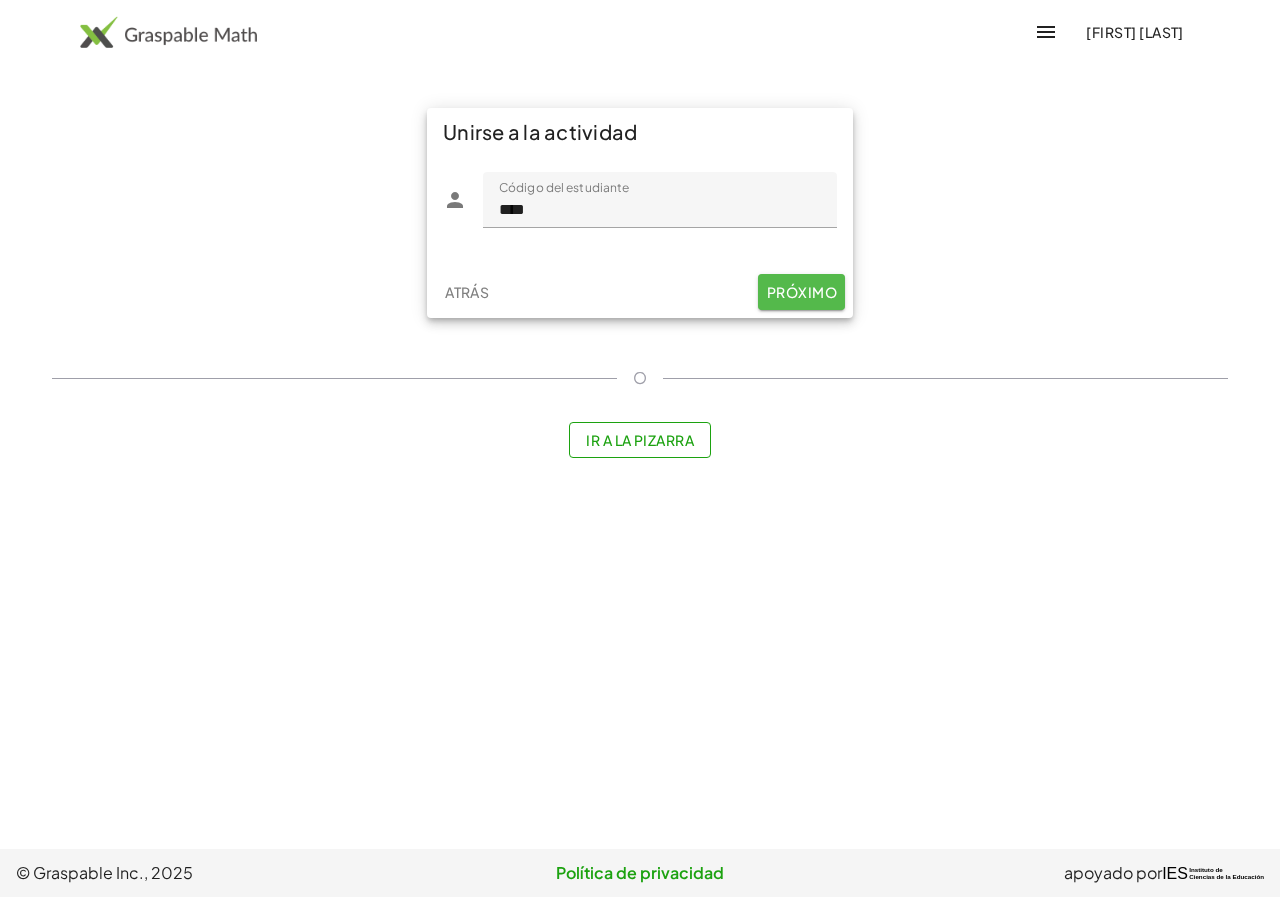 click on "Próximo" at bounding box center [802, 292] 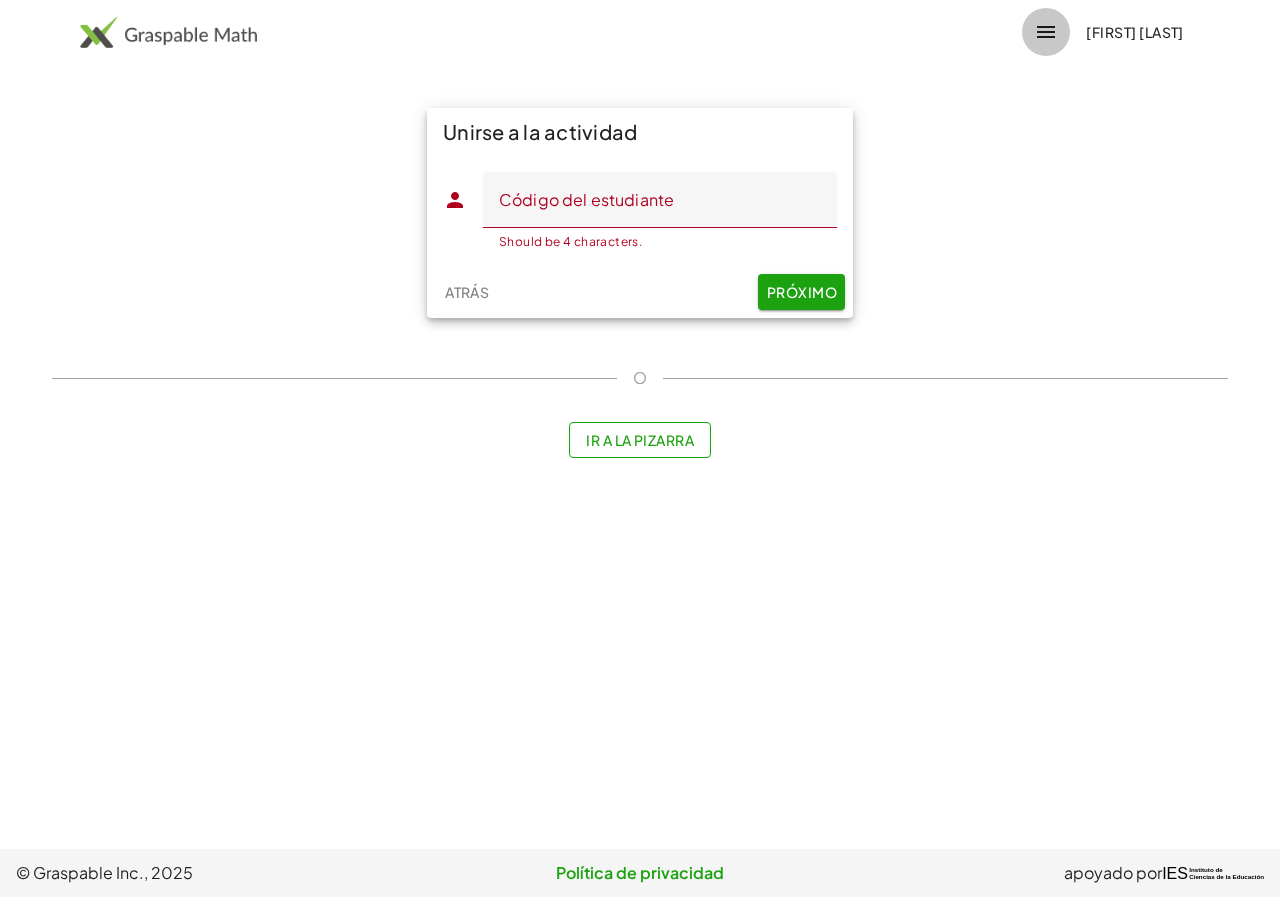 click at bounding box center (1046, 32) 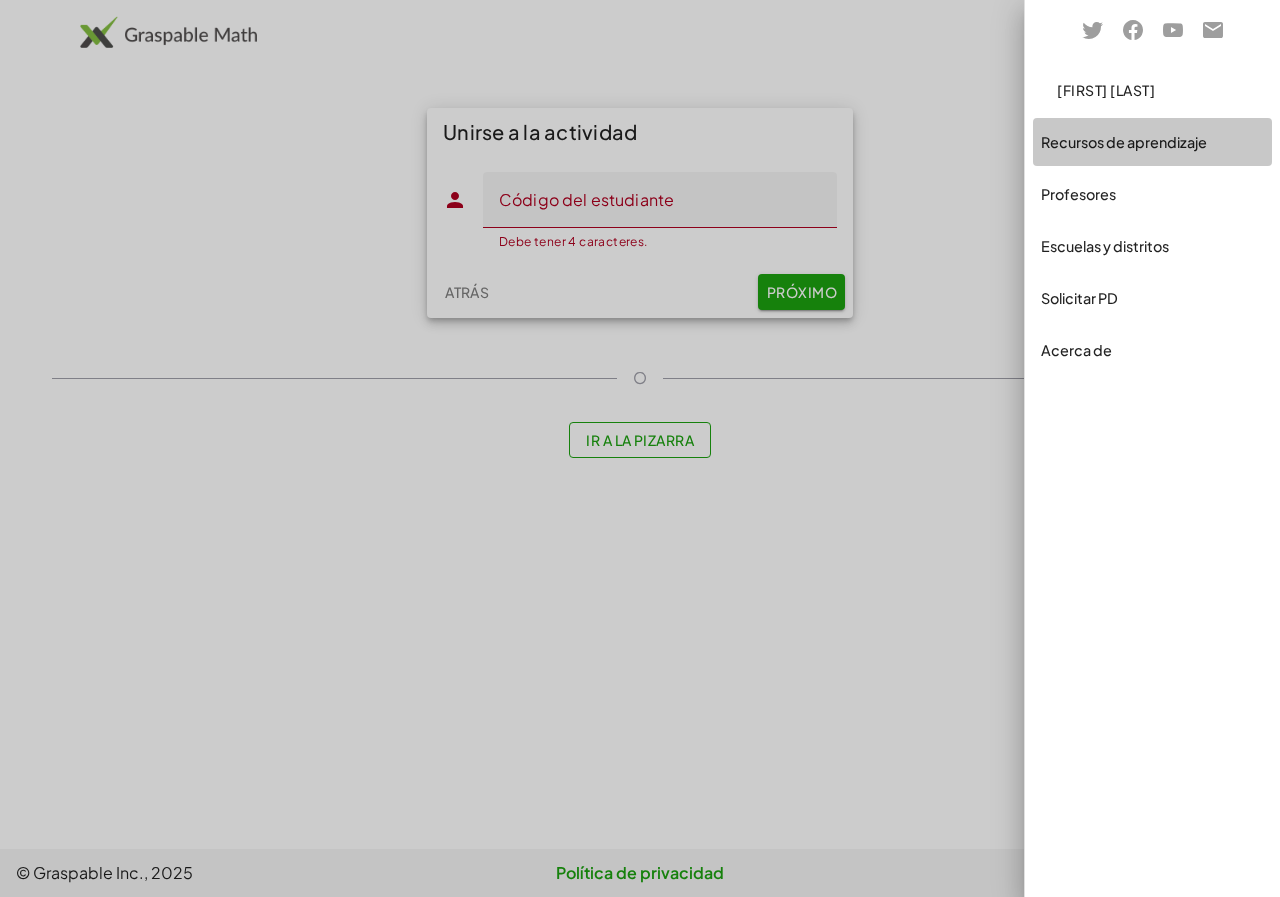 click on "Recursos de aprendizaje" at bounding box center [1124, 142] 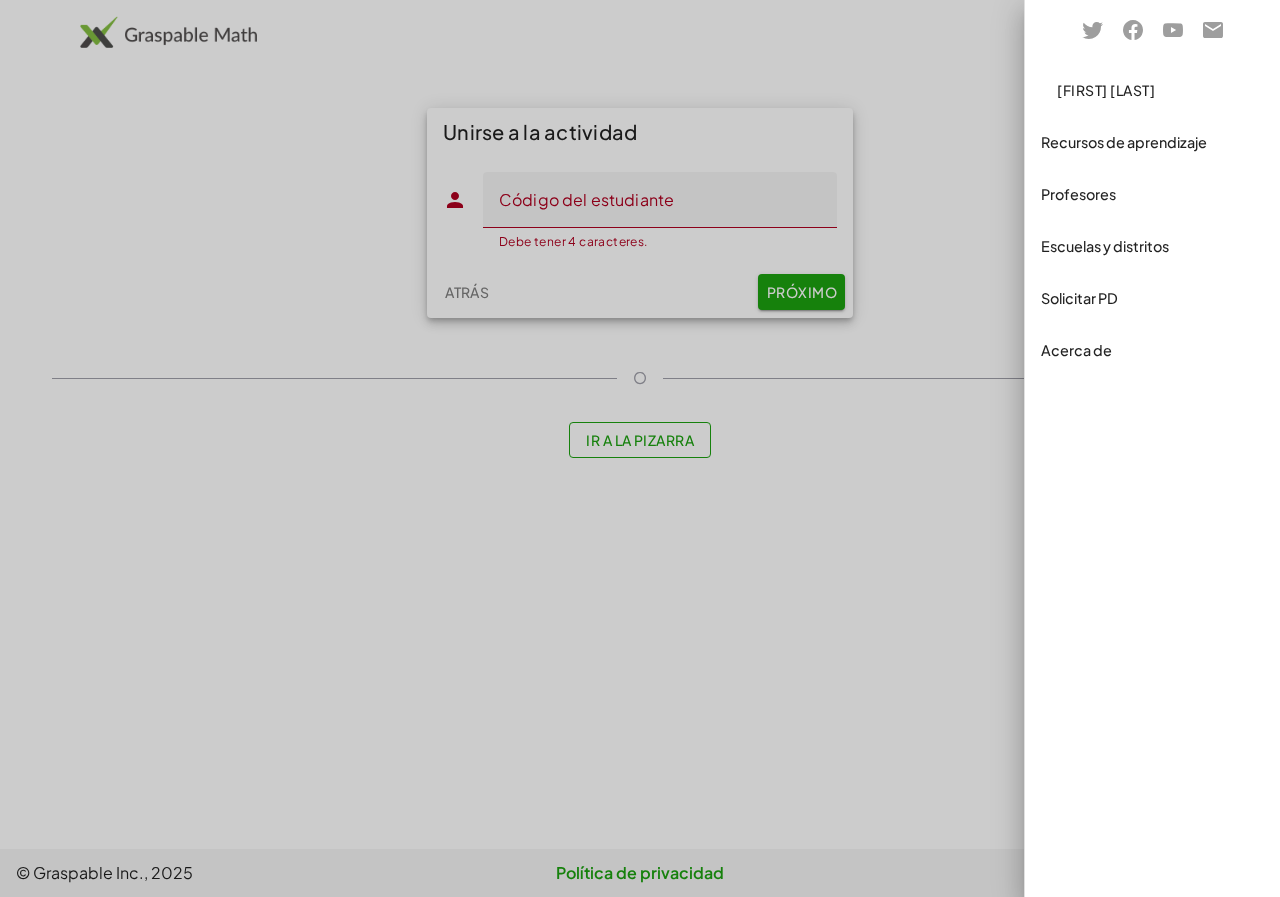 click on "Escuelas y distritos" at bounding box center (1105, 246) 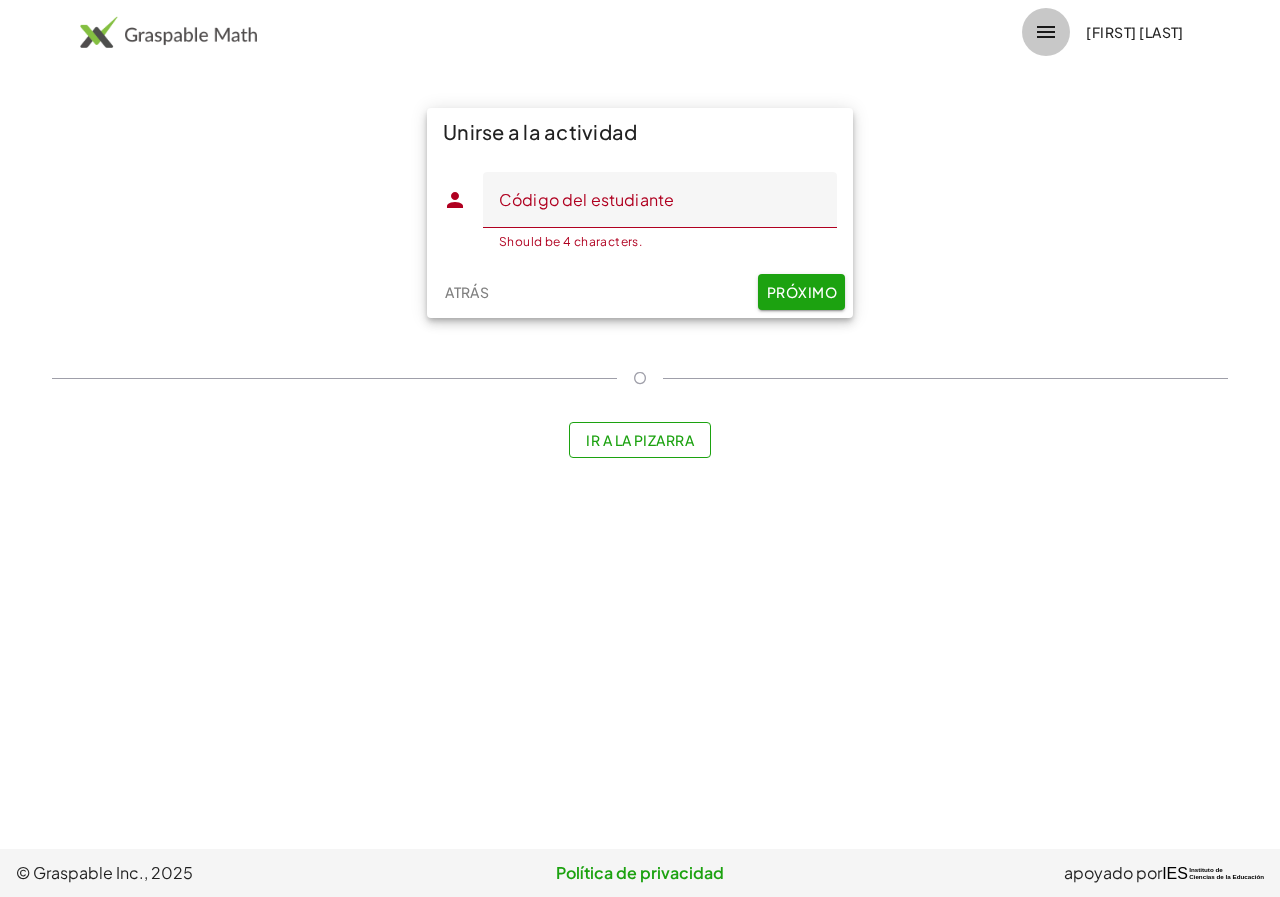 click at bounding box center (1046, 32) 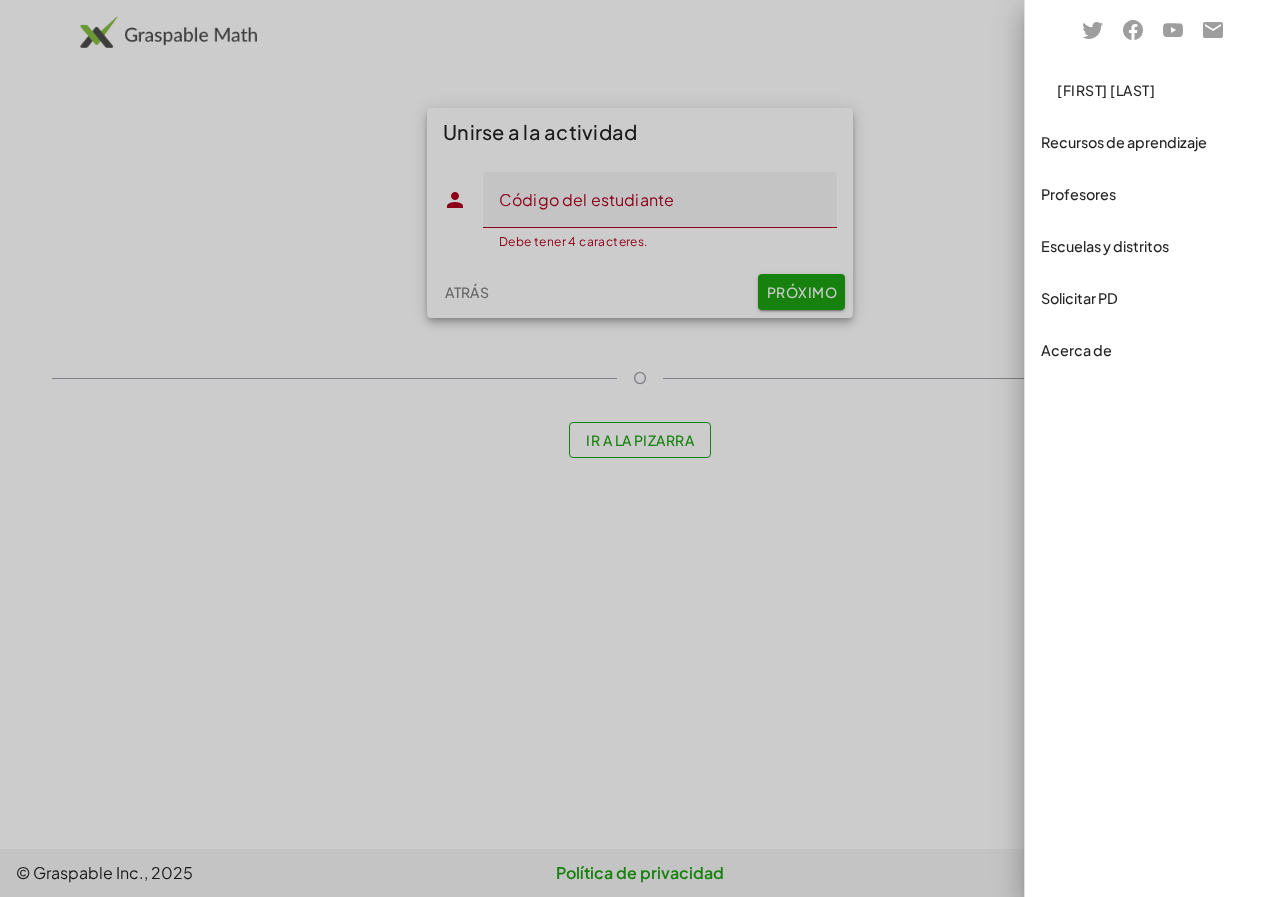 click 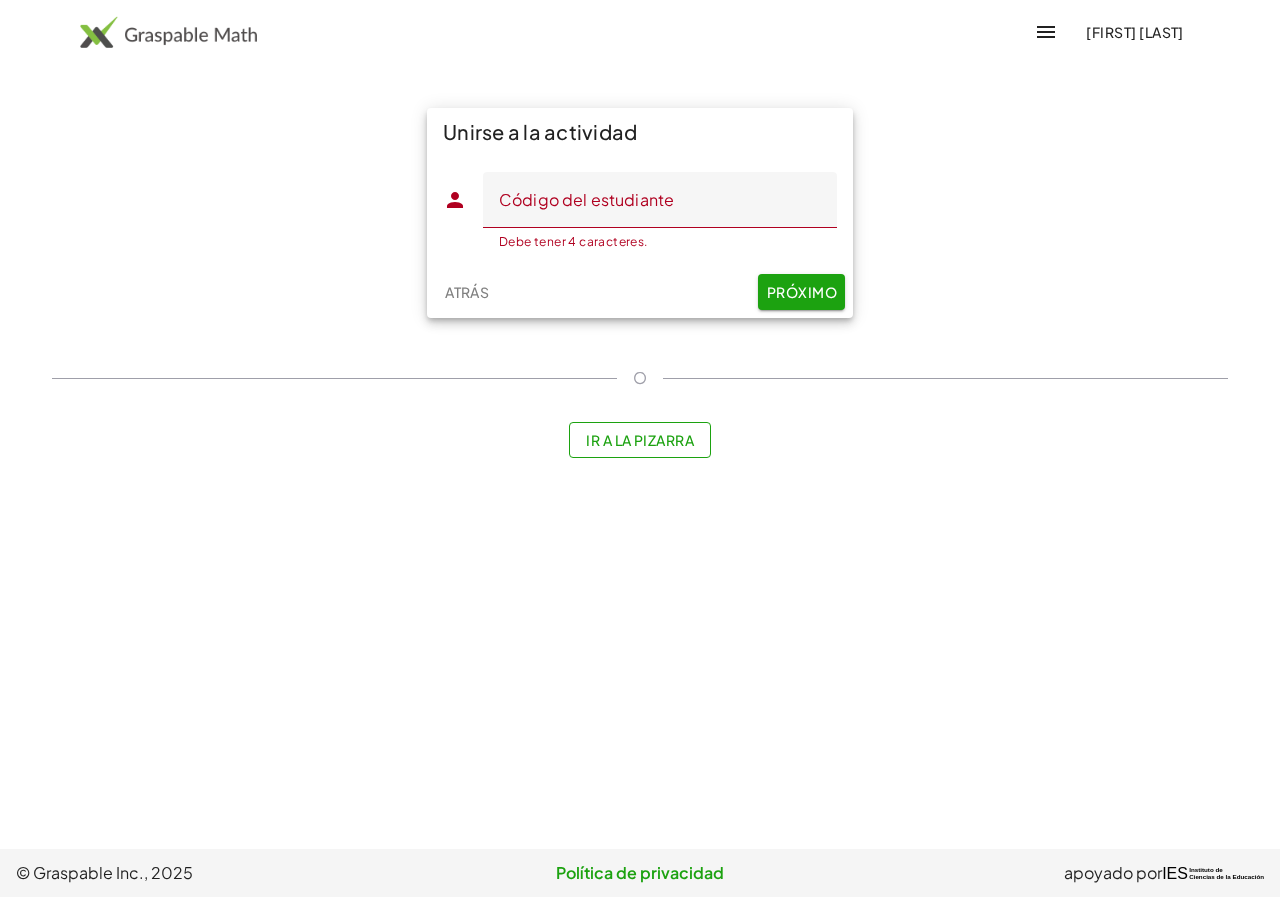 click on "Ir a la pizarra" at bounding box center [640, 440] 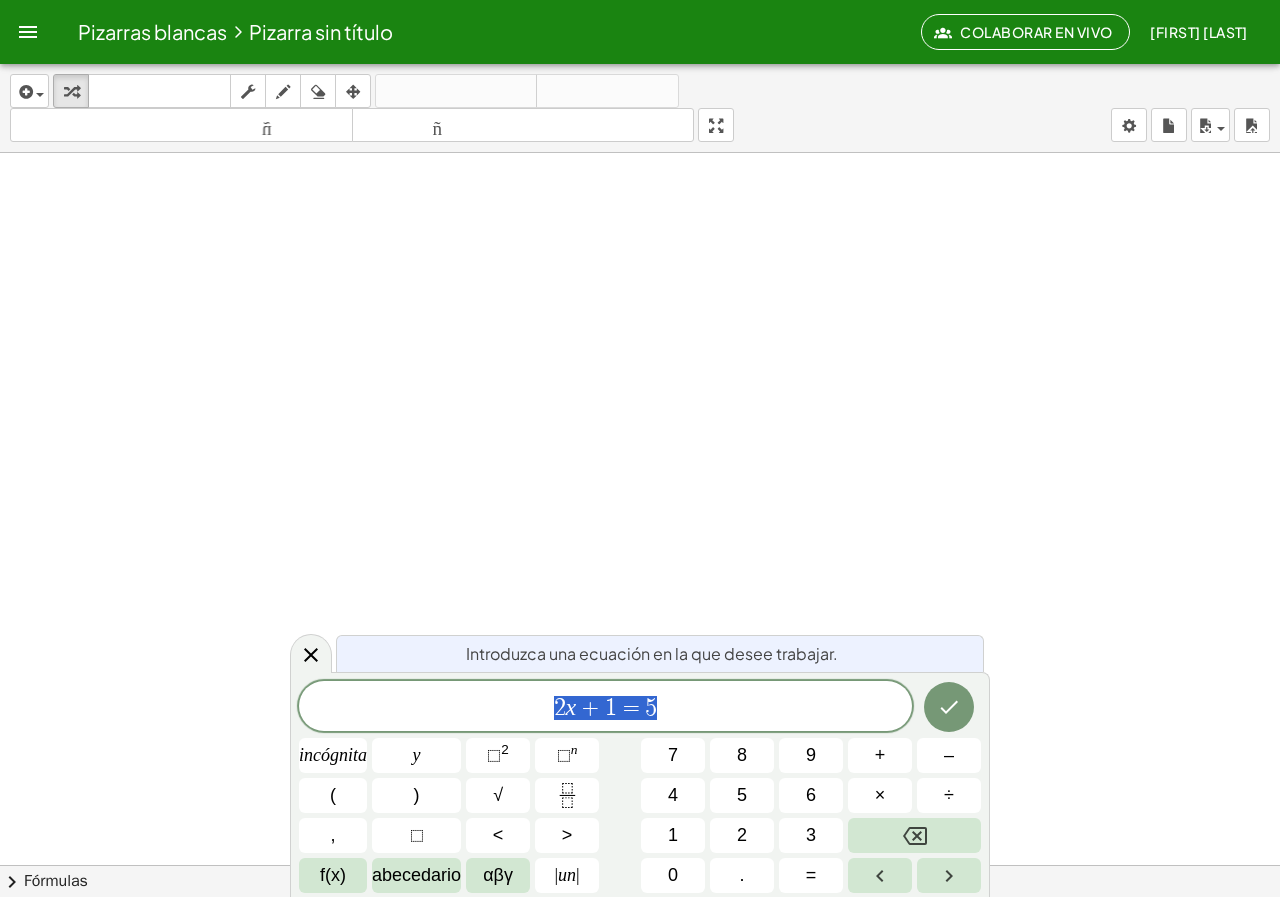 click on "Pizarras blancas     Pizarra sin título Colaborar en vivo Käthe Soza" 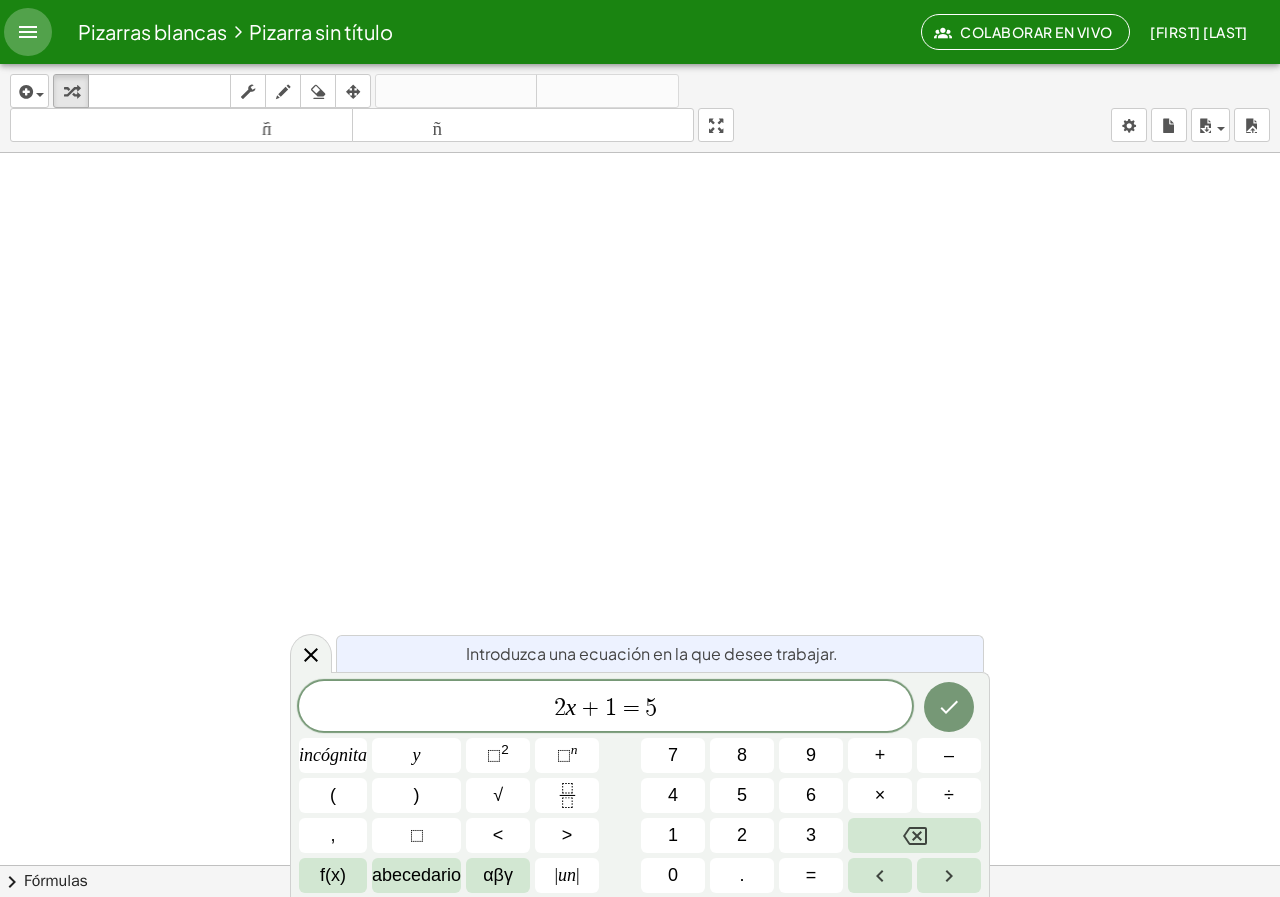 click at bounding box center [28, 32] 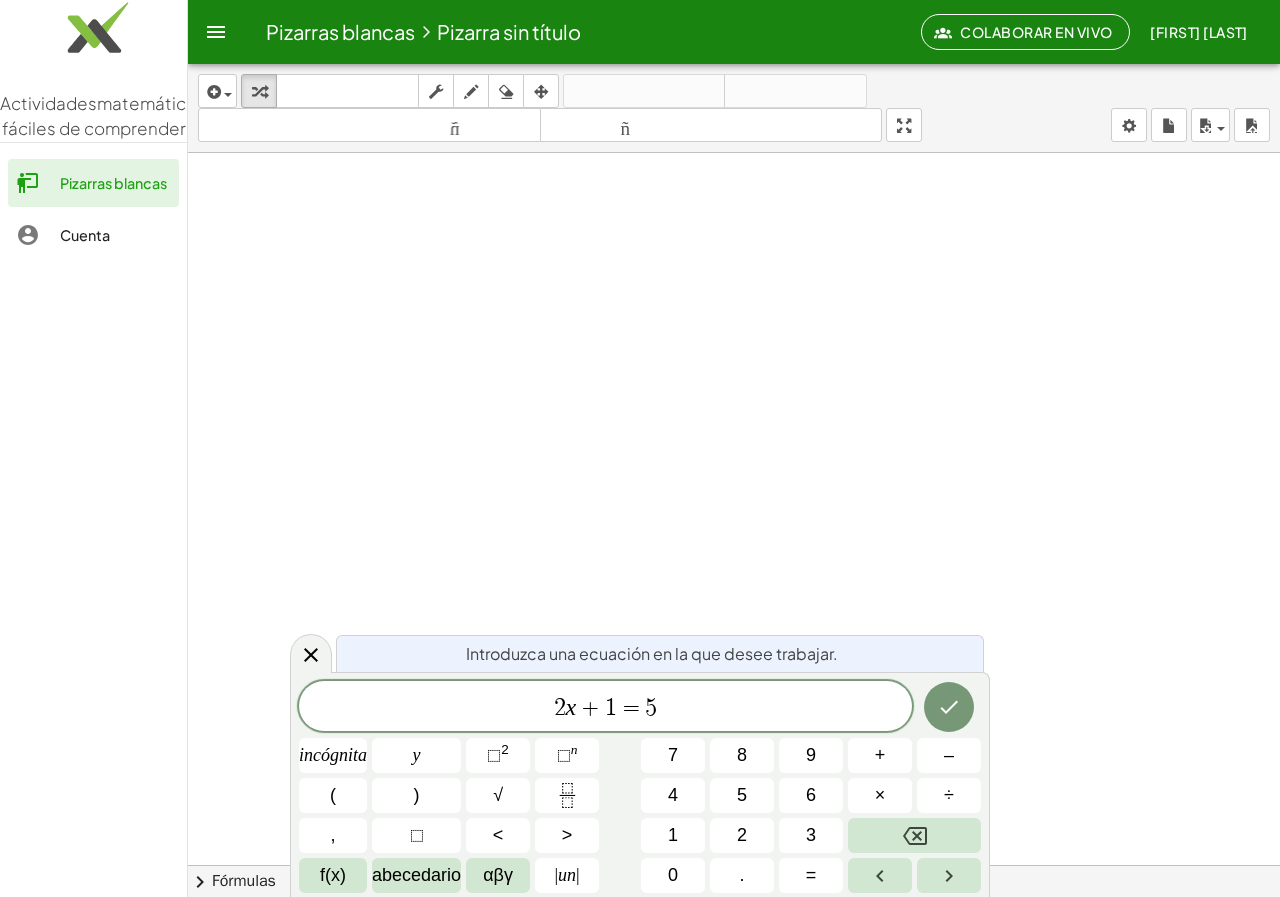 click 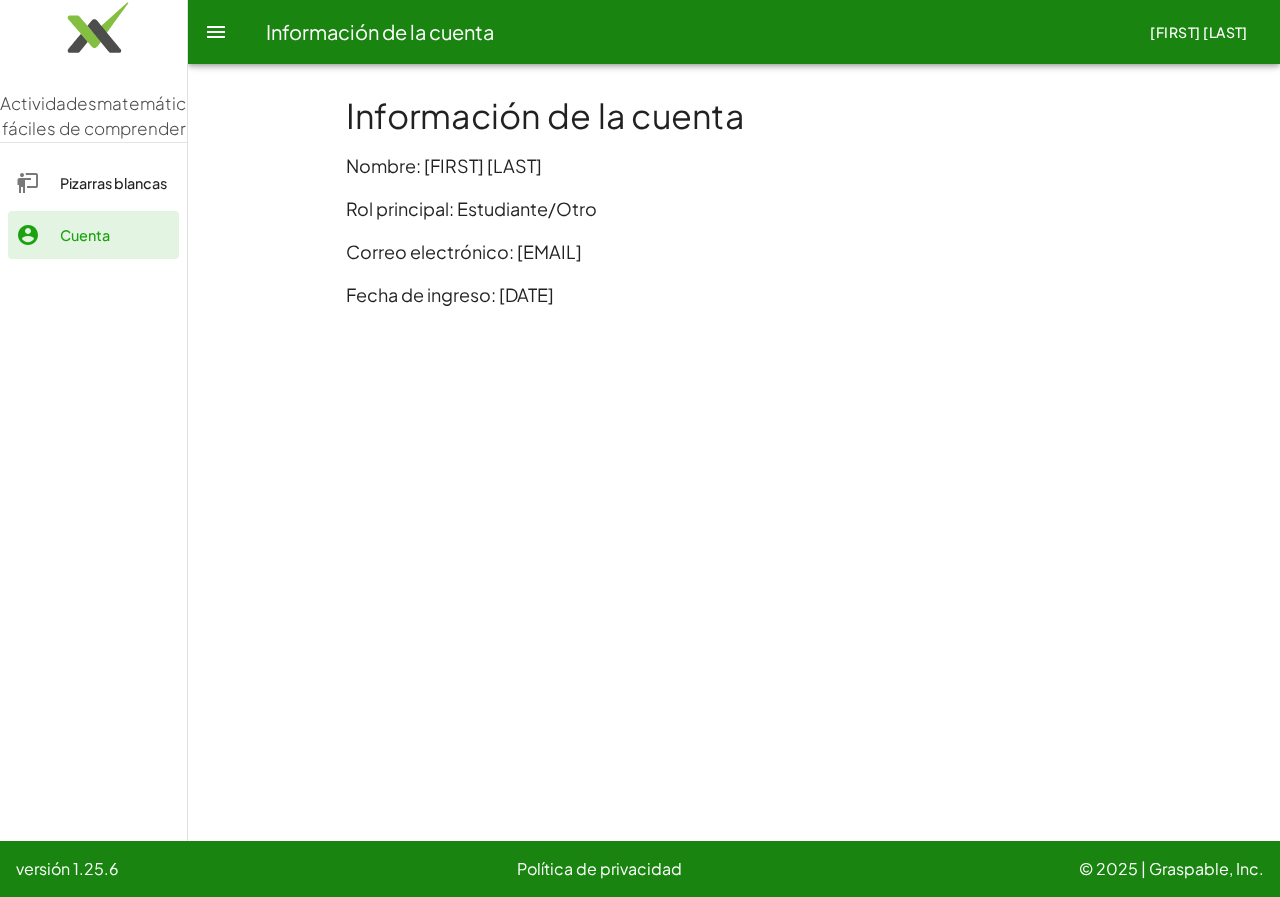 click 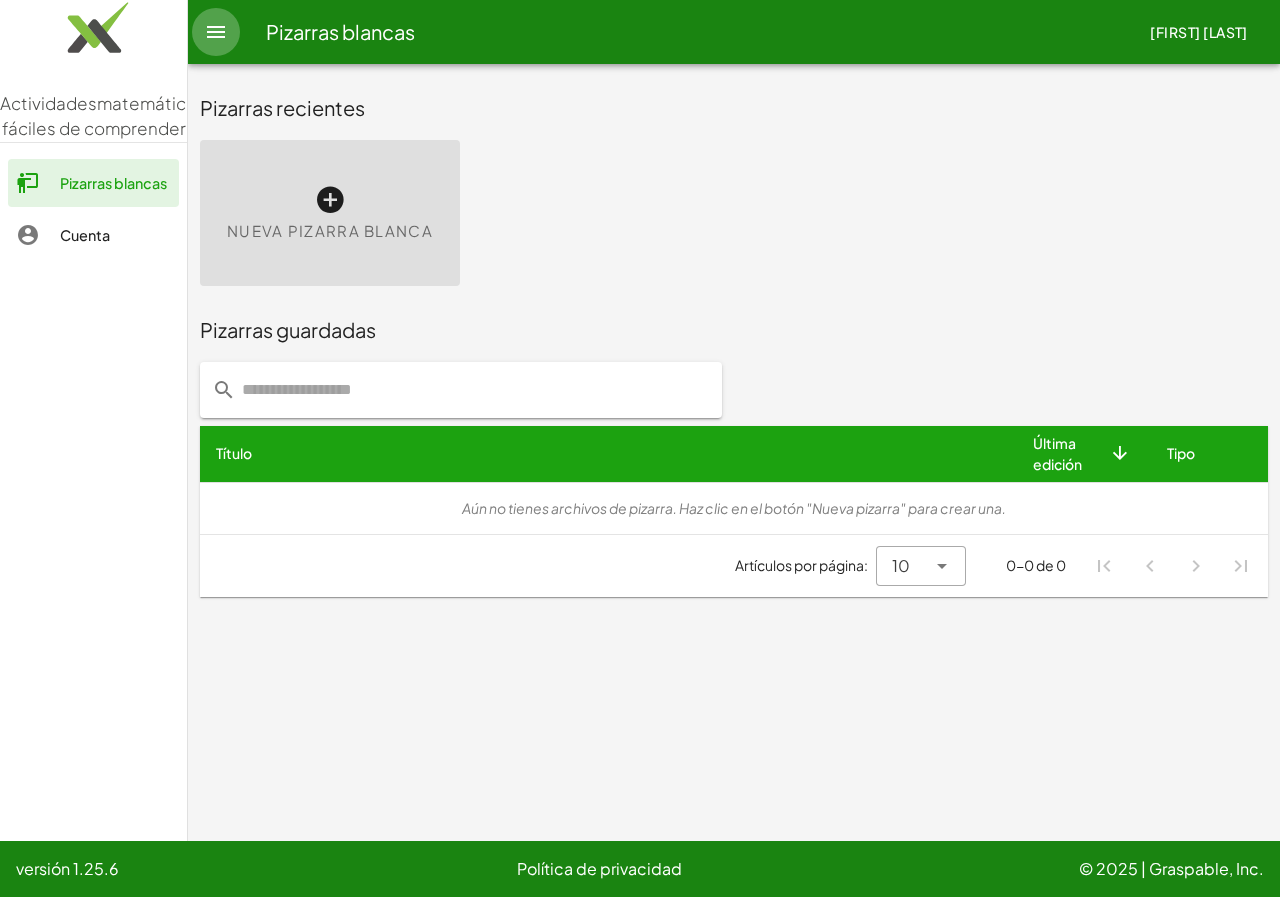 click at bounding box center (216, 32) 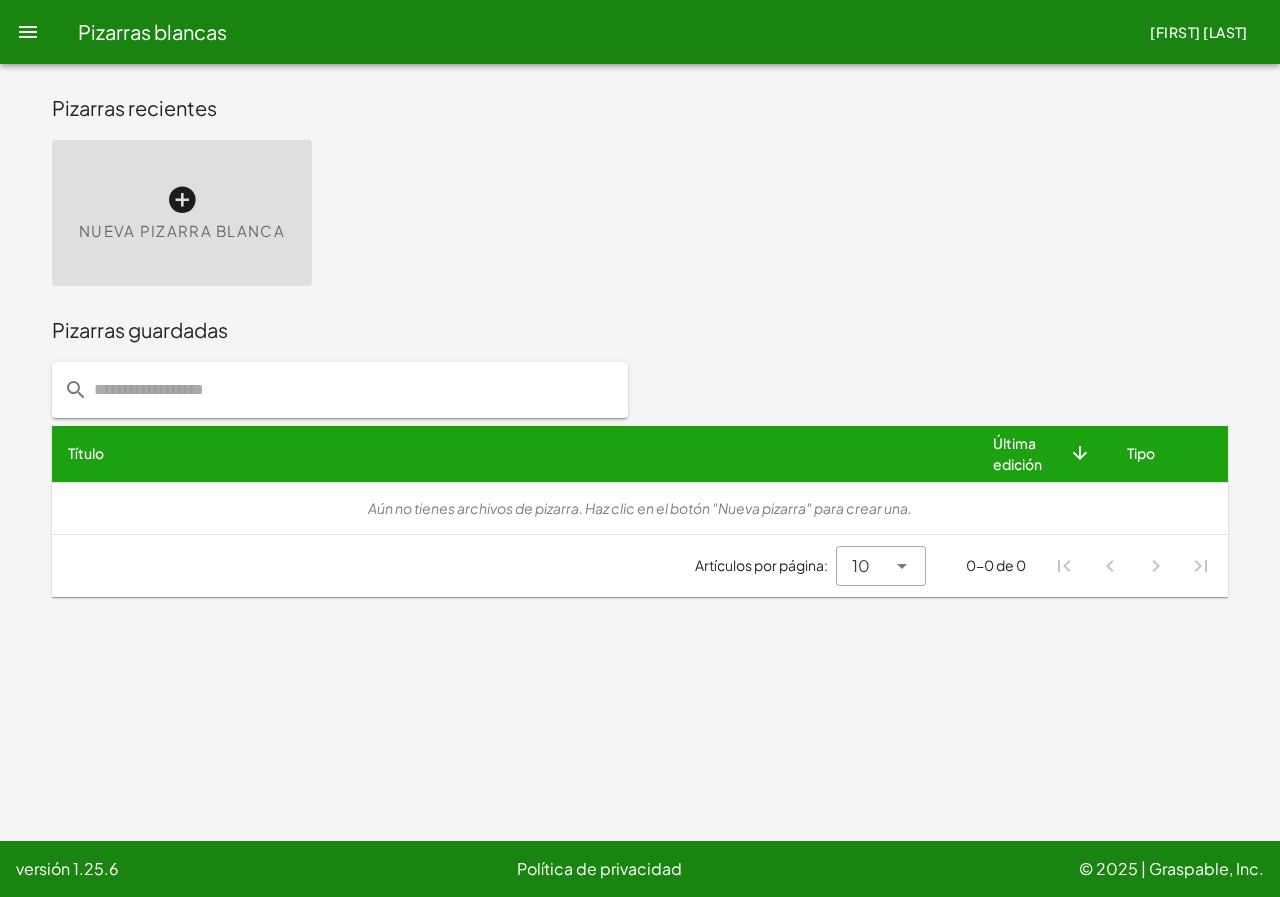 click 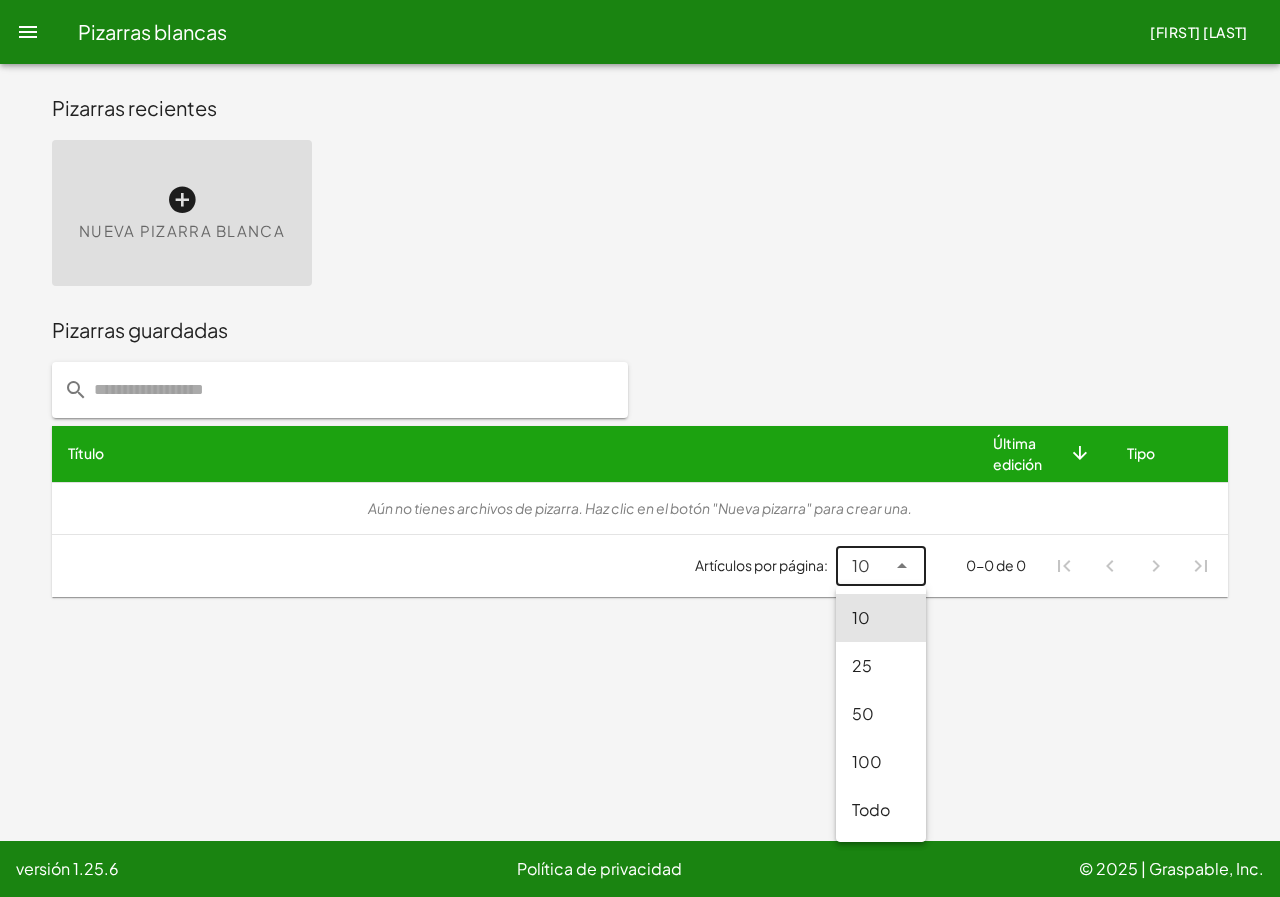 click 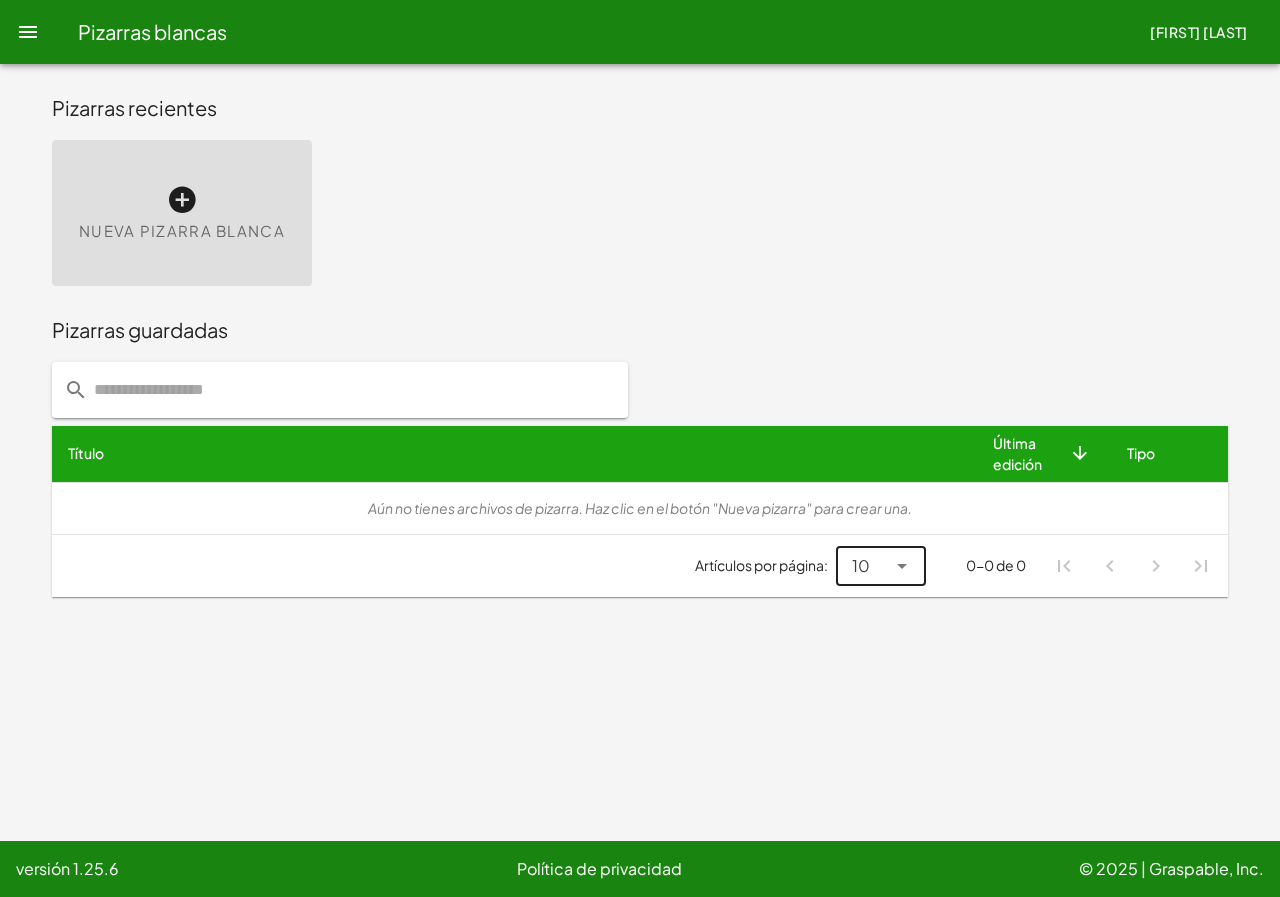 click on "Artículos por página: 10 ** 0-0 de 0" 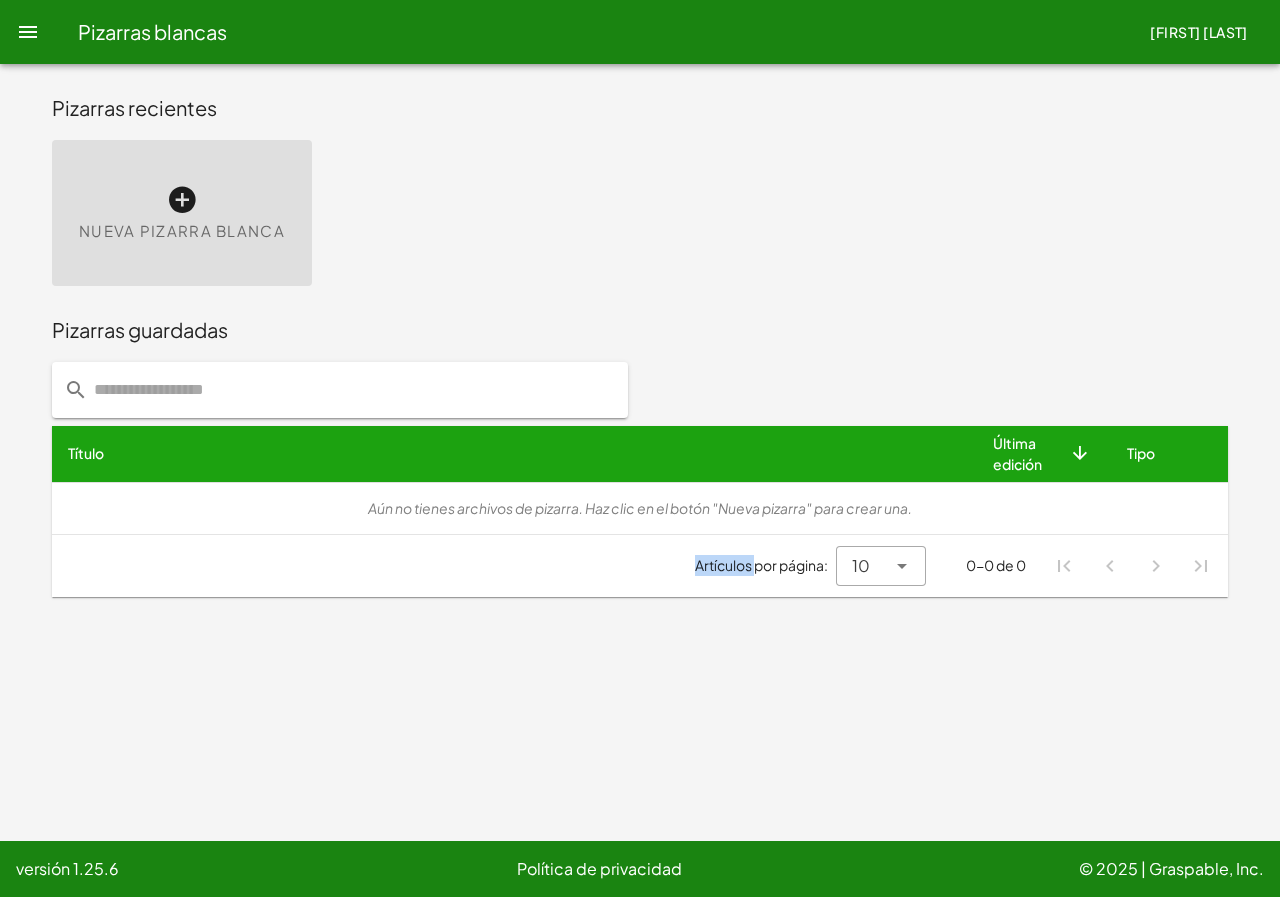 click on "Artículos por página: 10 ** 0-0 de 0" 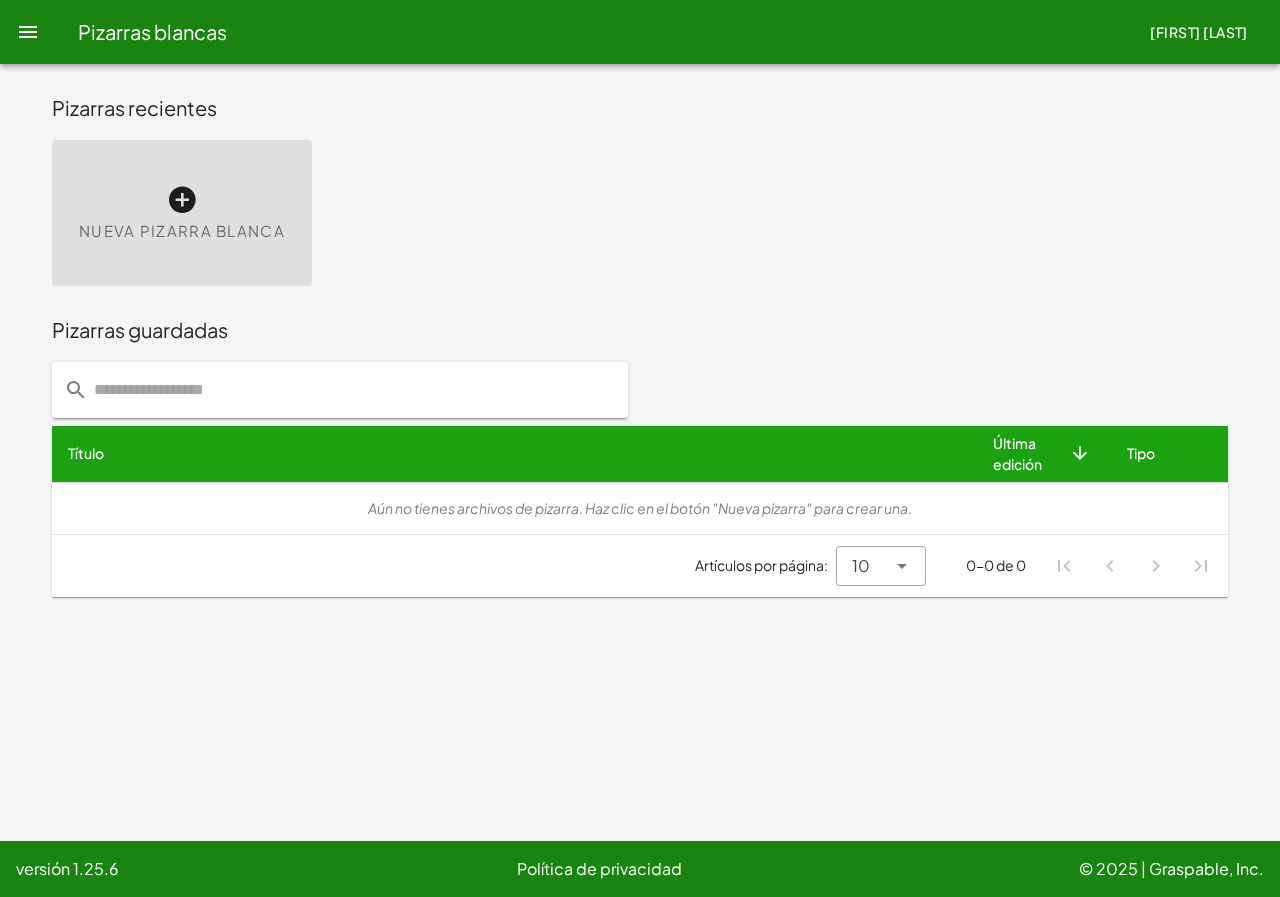 drag, startPoint x: 1084, startPoint y: 561, endPoint x: 1041, endPoint y: 585, distance: 49.24429 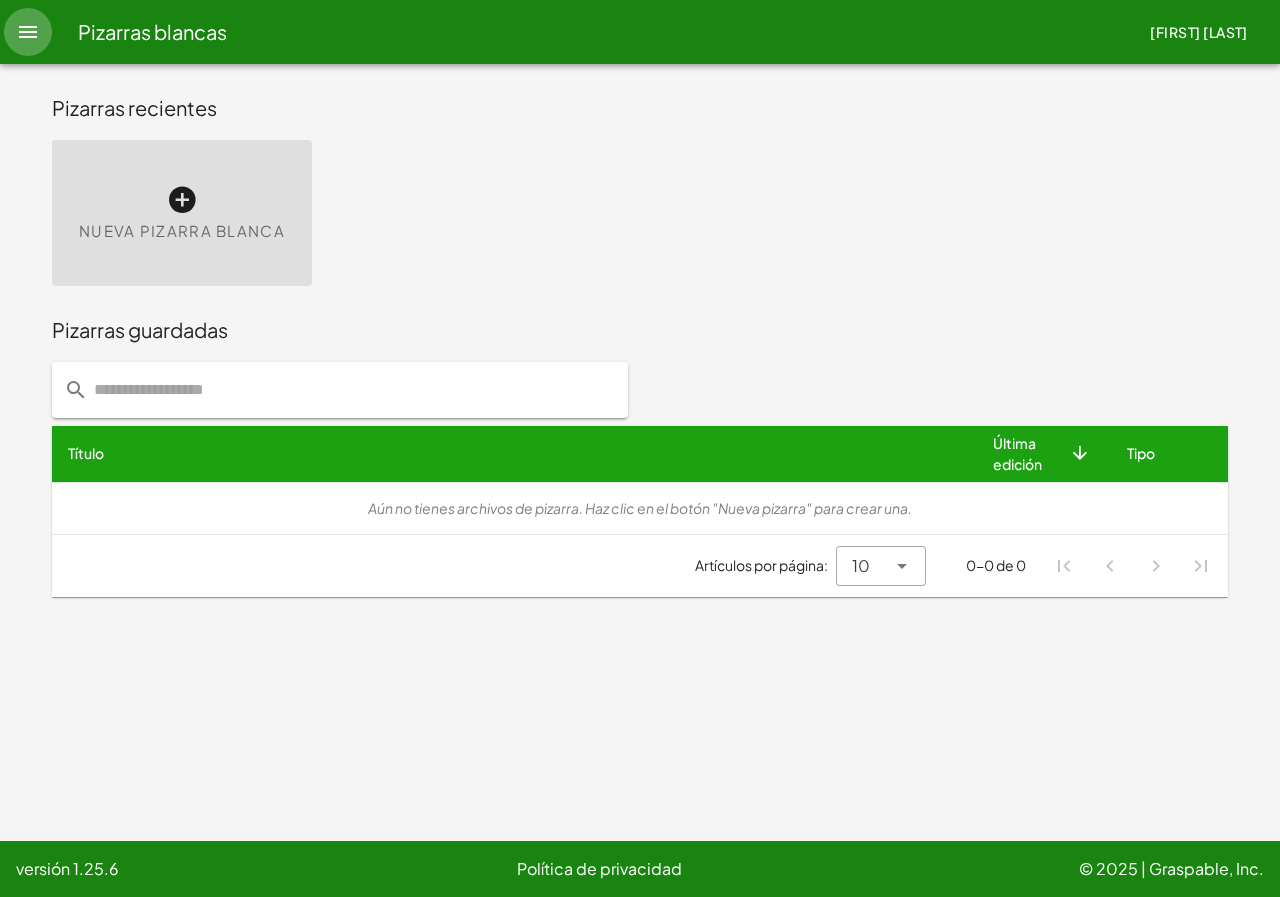 click 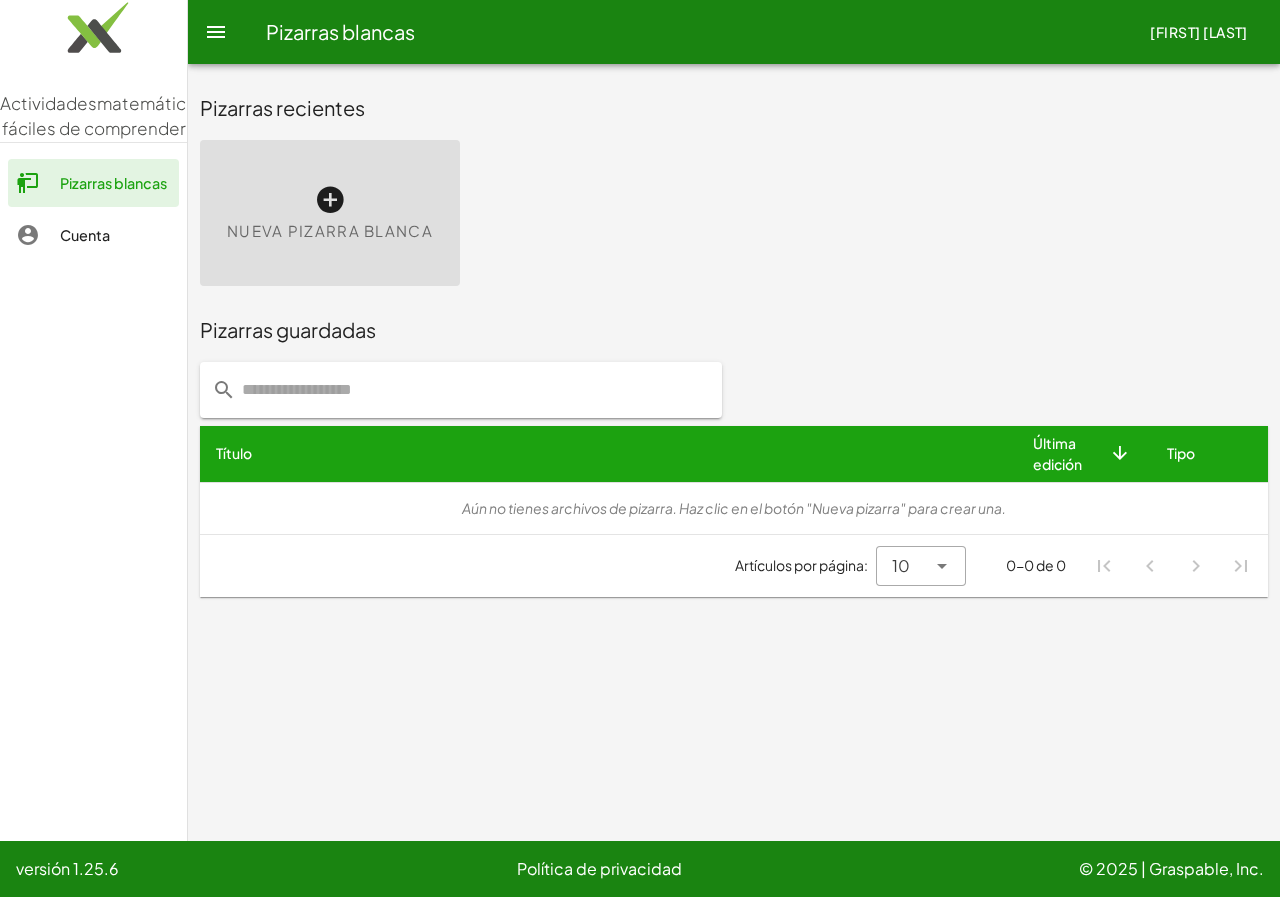 click 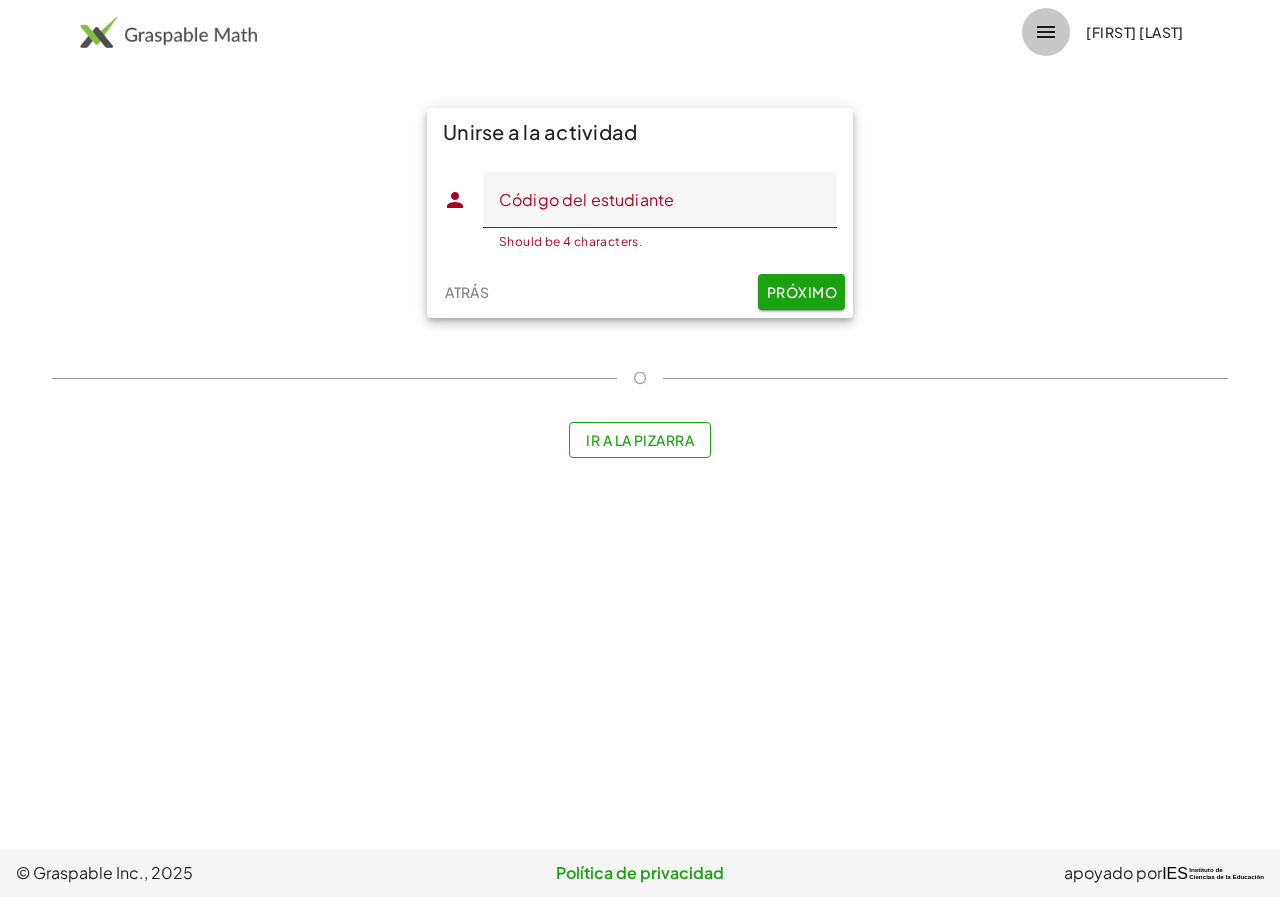 click at bounding box center (1046, 32) 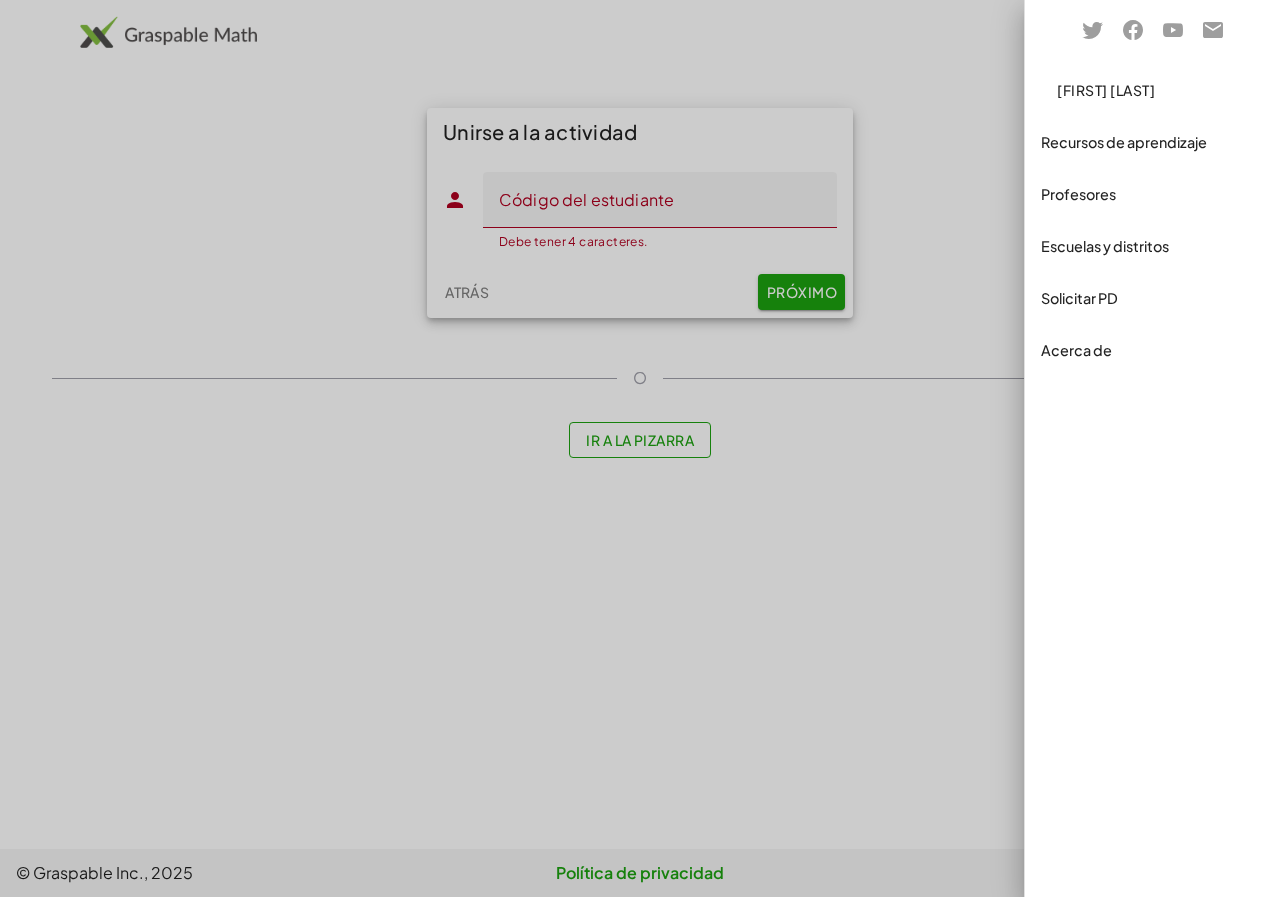 click on "Solicitar PD" 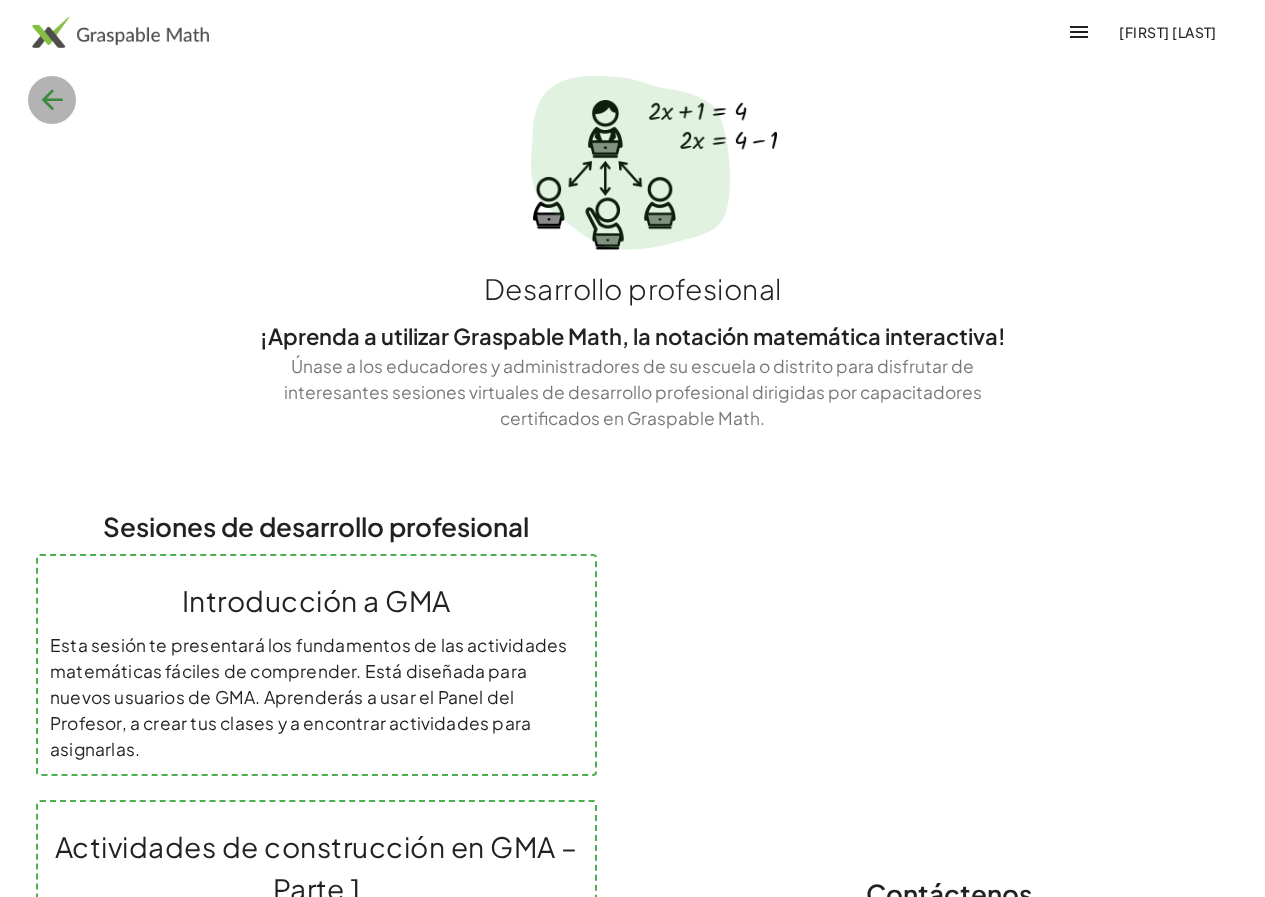 click 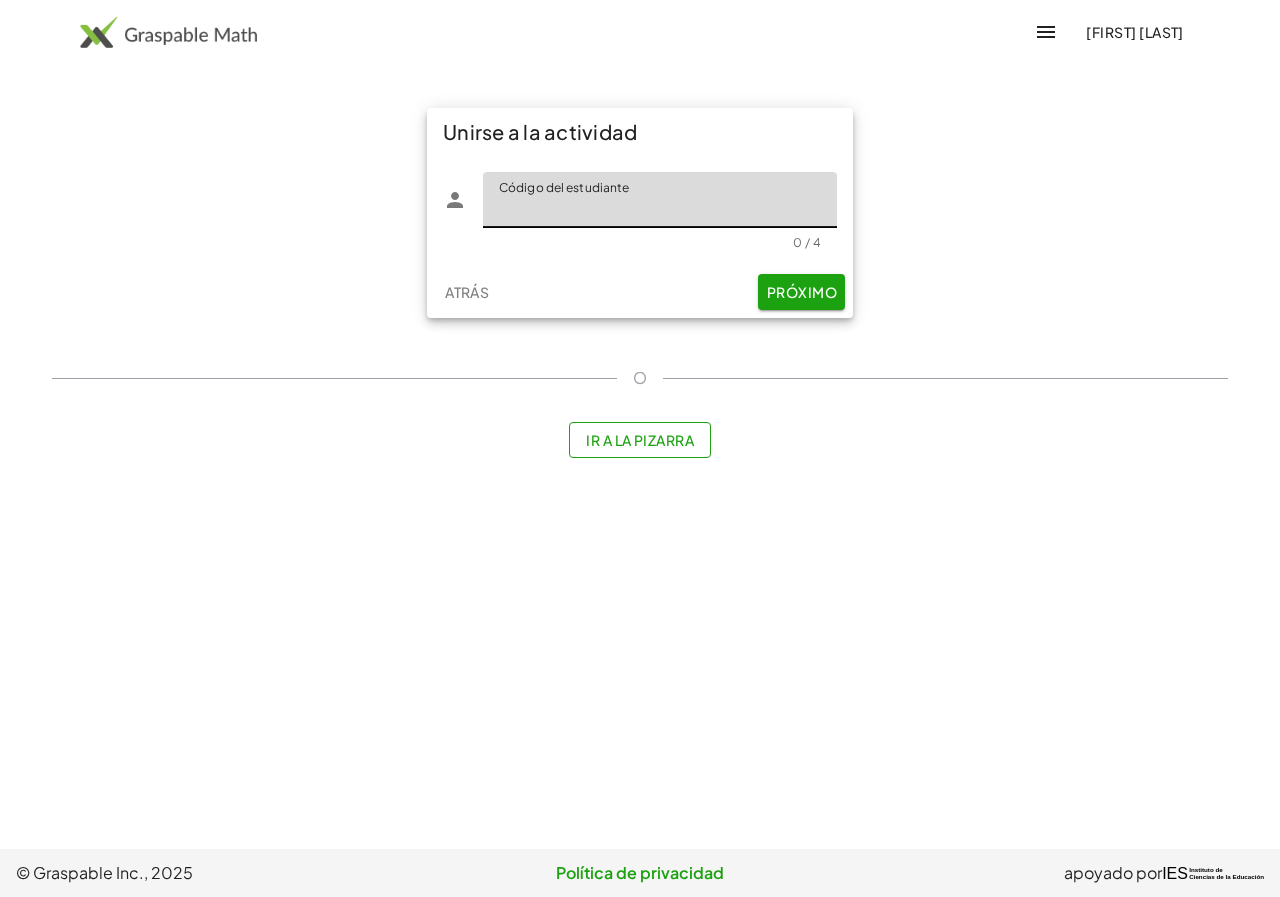 click at bounding box center (1046, 32) 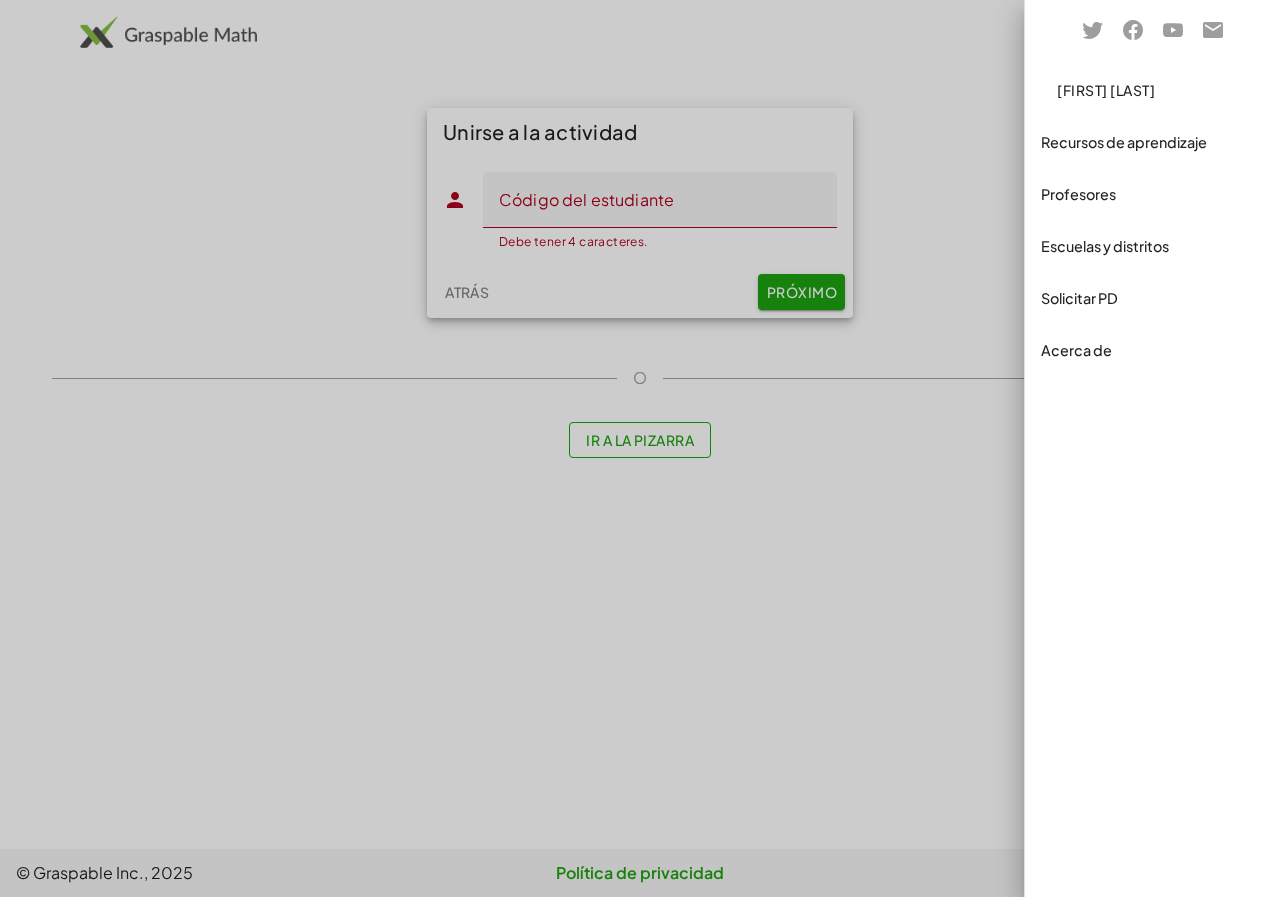 click on "Recursos de aprendizaje" at bounding box center [1124, 142] 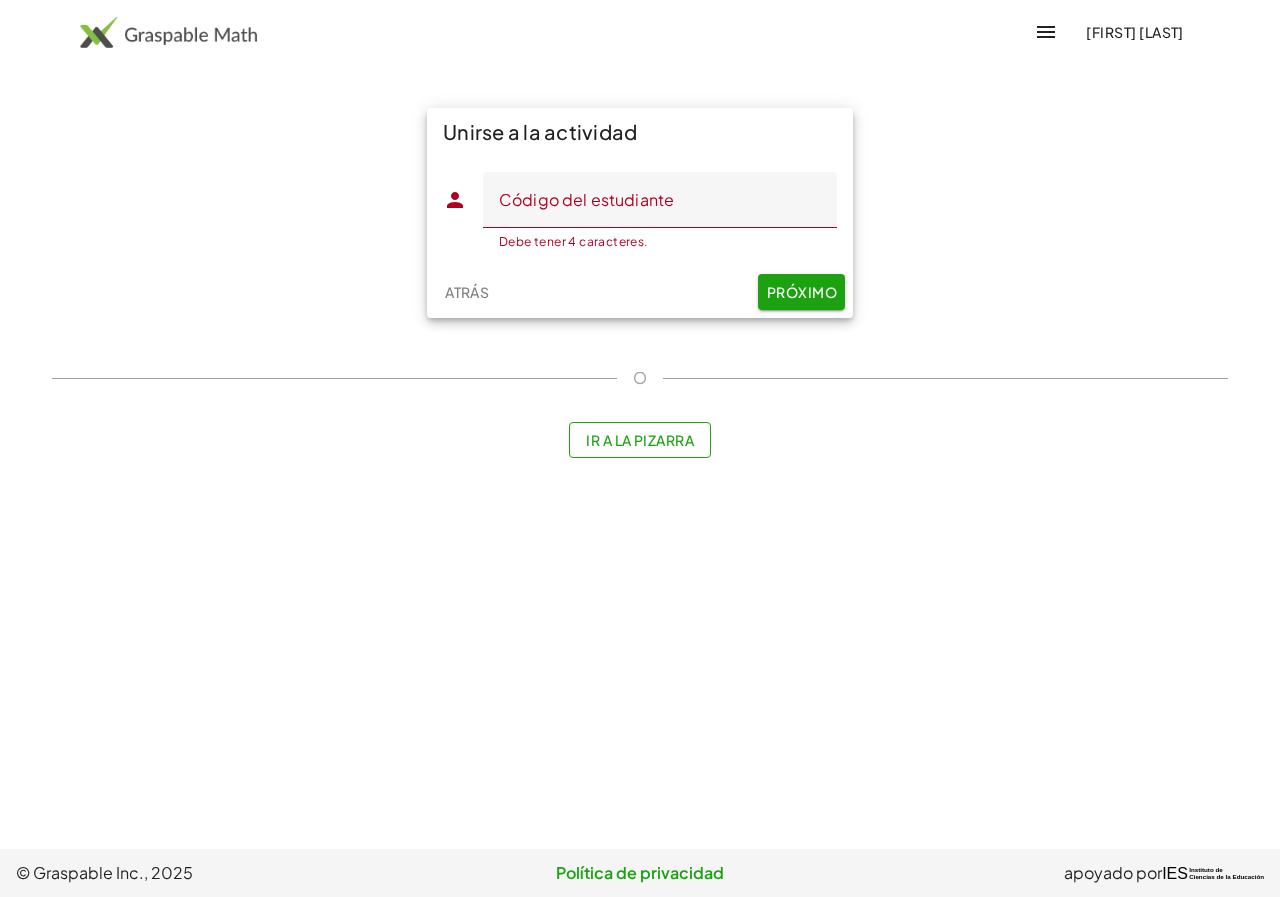 click at bounding box center (1046, 32) 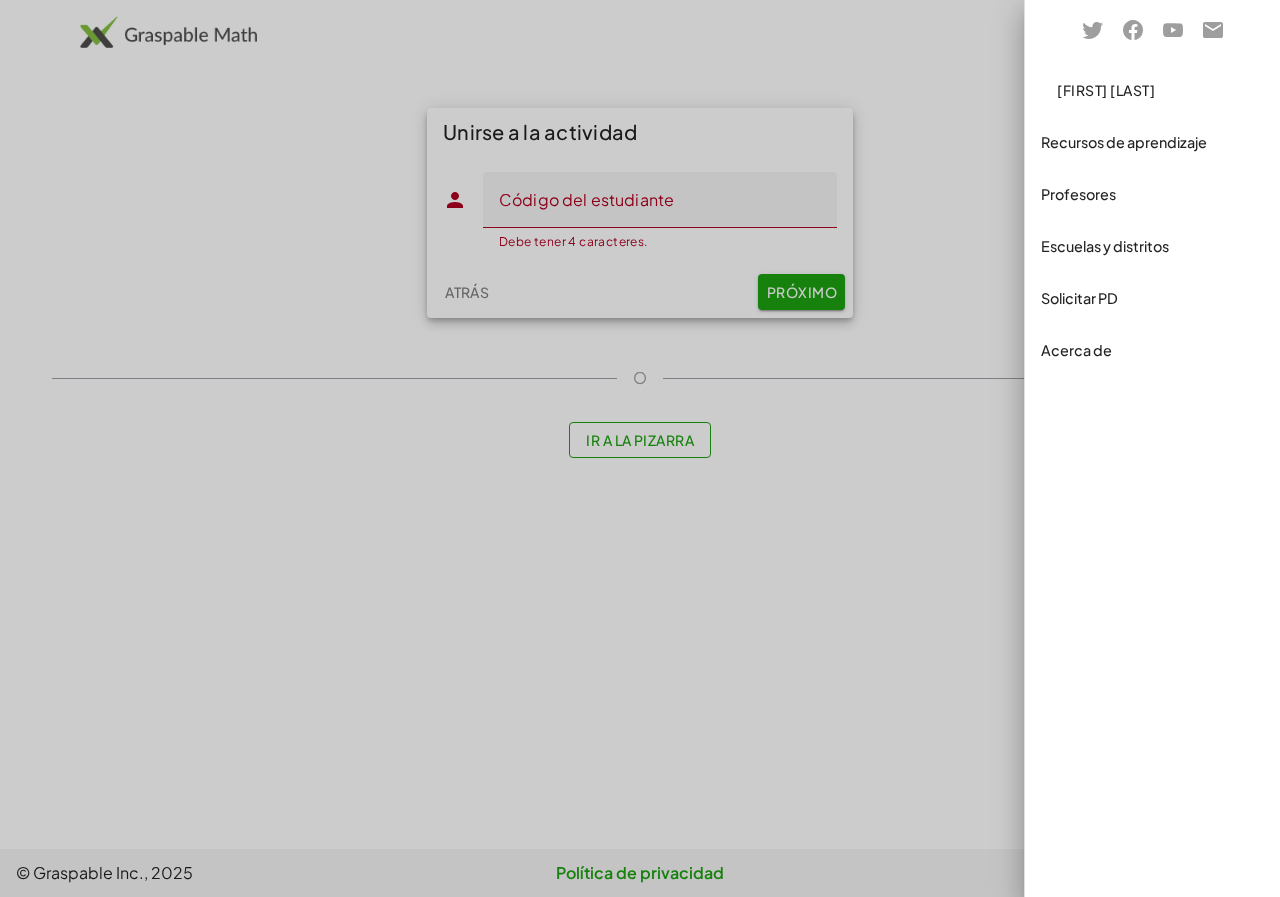 click 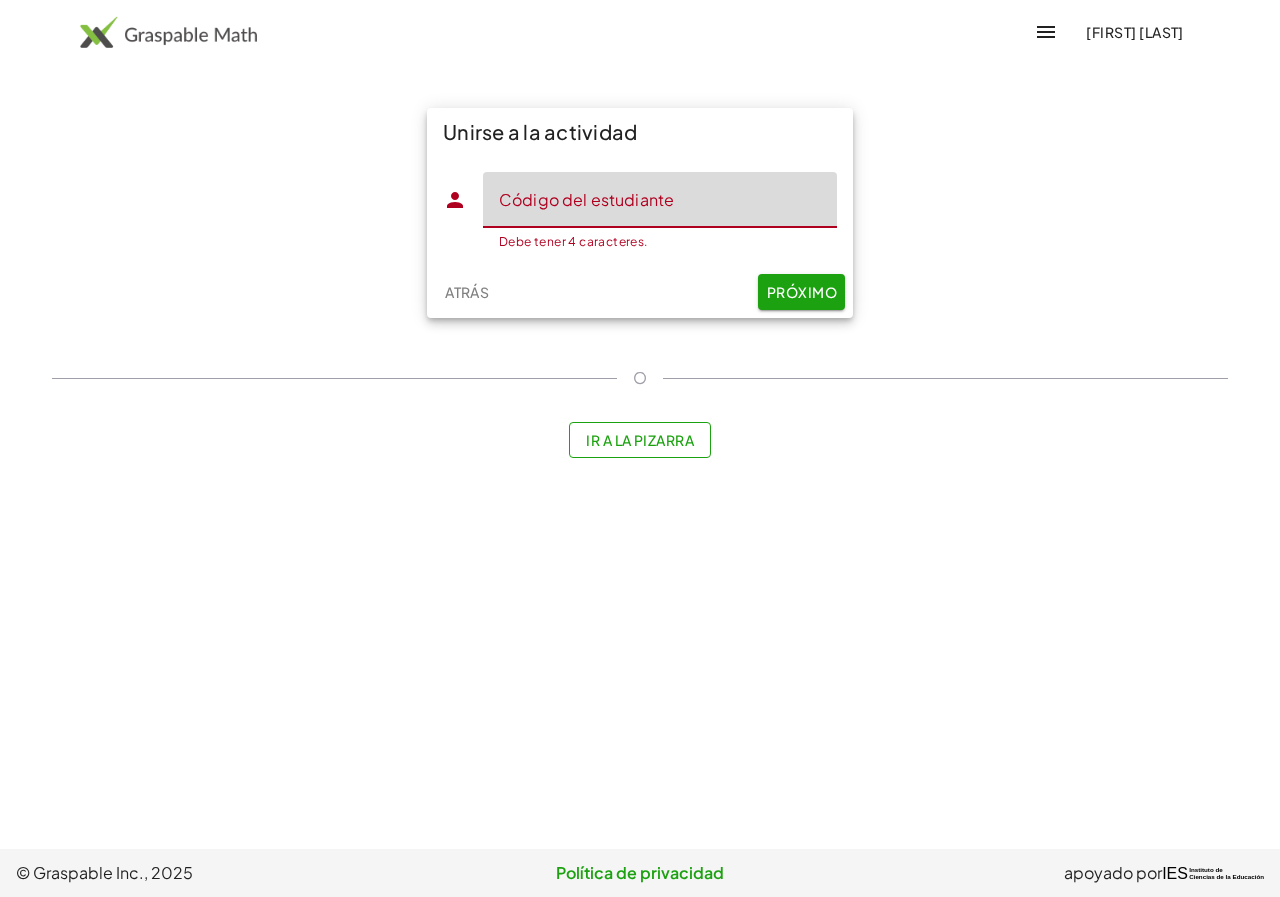 click on "Código del estudiante" 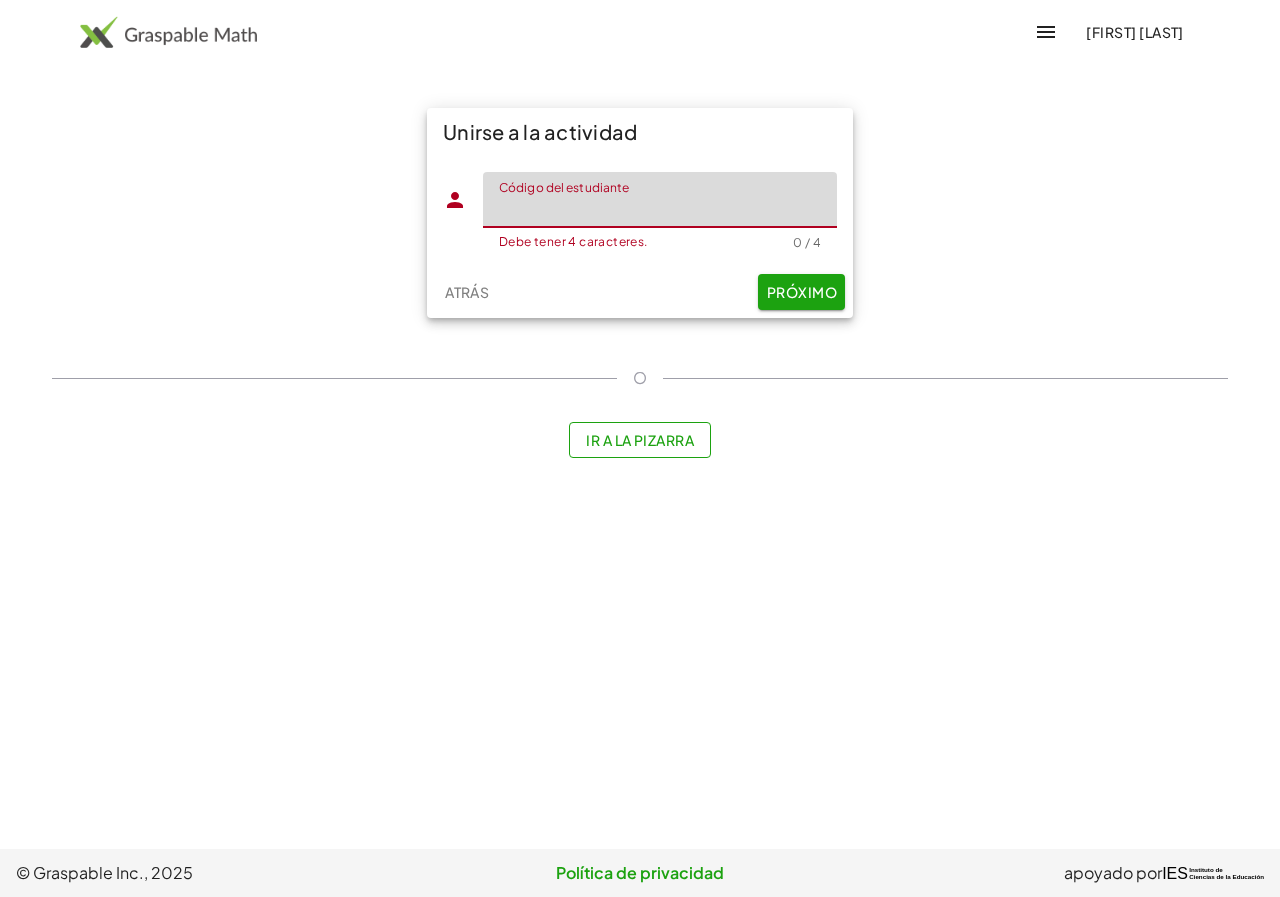type on "****" 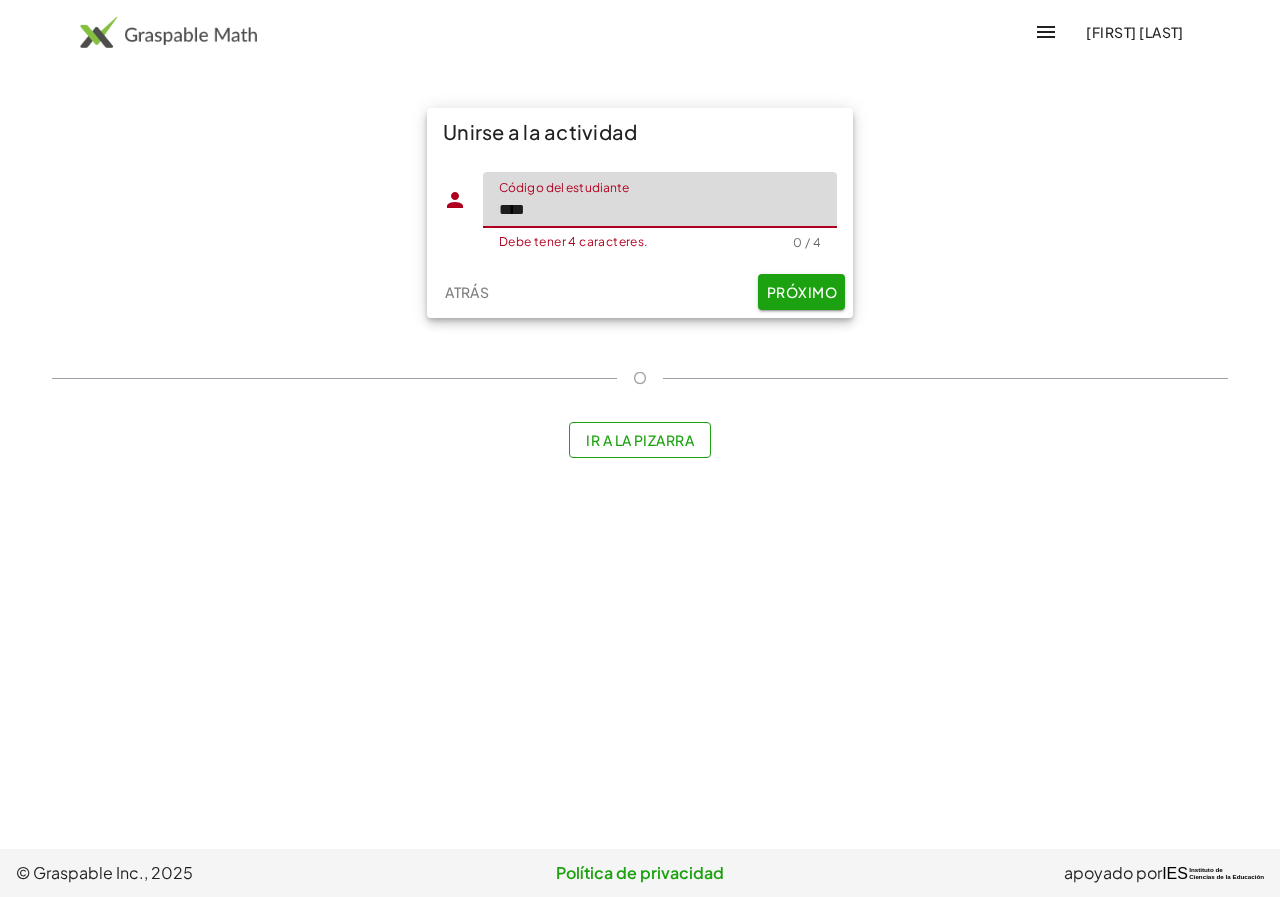 click on "Próximo" 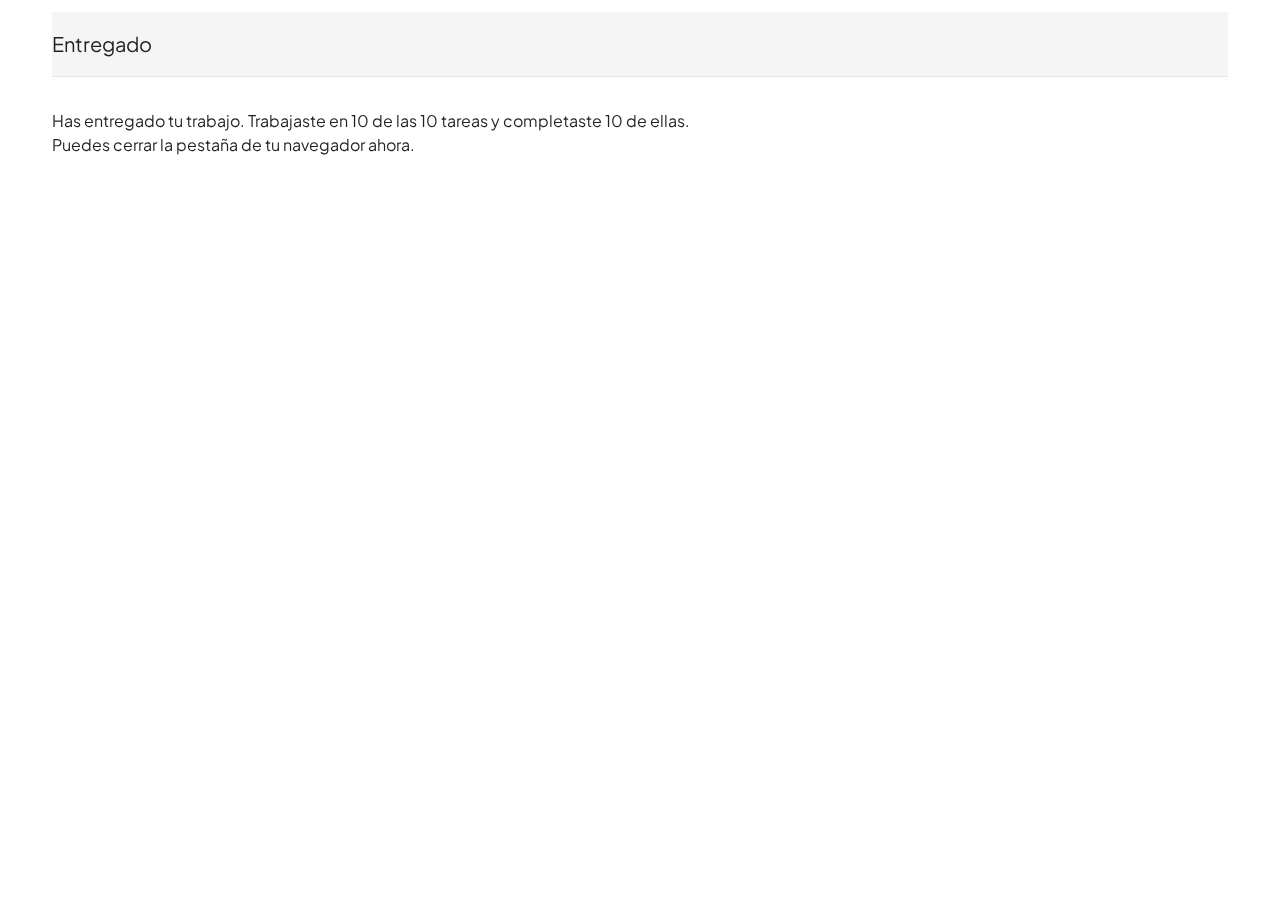 click on "Entregado NAPA SOZA ¿No eres tú? Has entregado tu trabajo. Trabajaste en 10 de las 10 tareas y completaste 10 de ellas. Puedes cerrar la pestaña de tu navegador ahora." at bounding box center (640, 84) 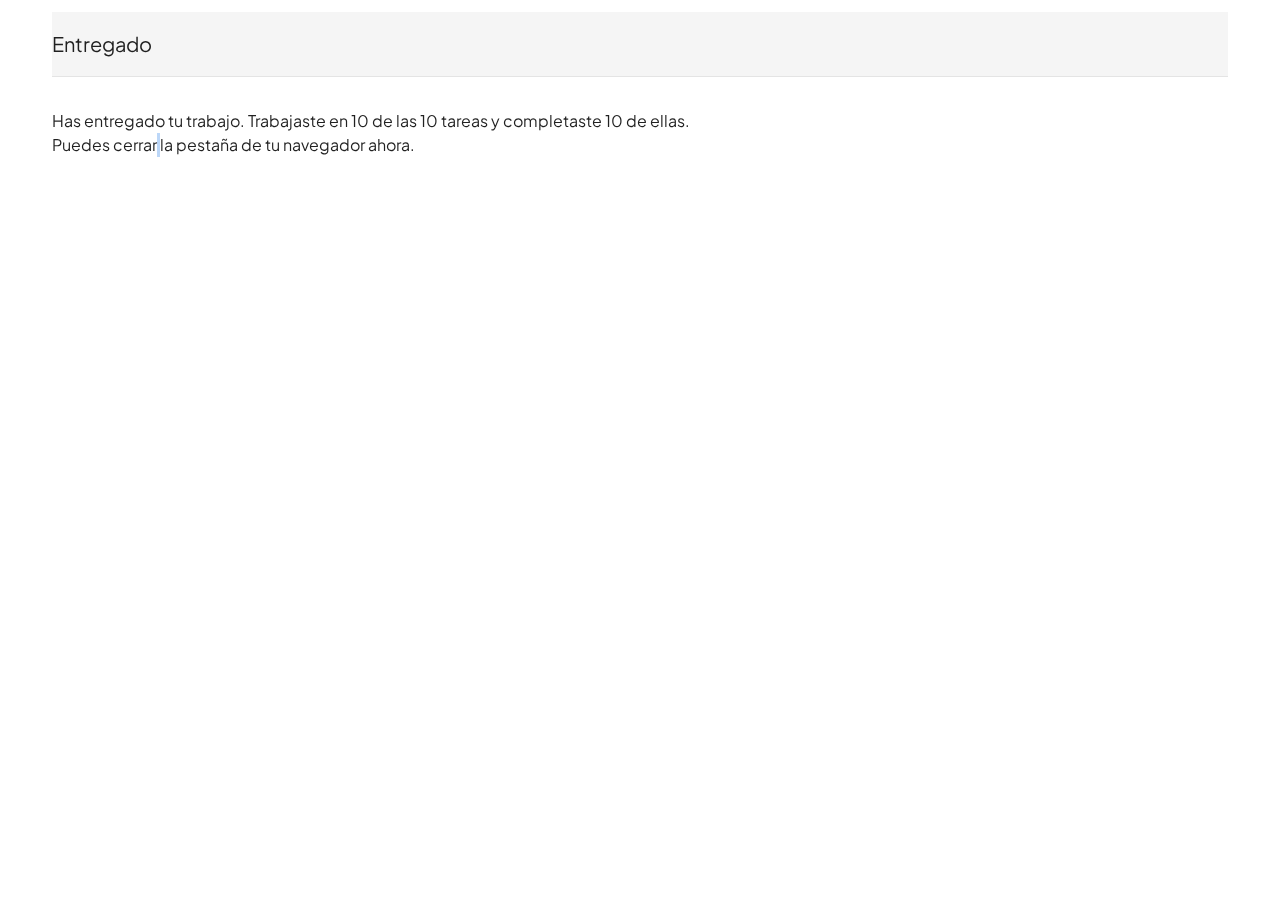 click on "Entregado NAPA SOZA ¿No eres tú? Has entregado tu trabajo. Trabajaste en 10 de las 10 tareas y completaste 10 de ellas. Puedes cerrar la pestaña de tu navegador ahora." 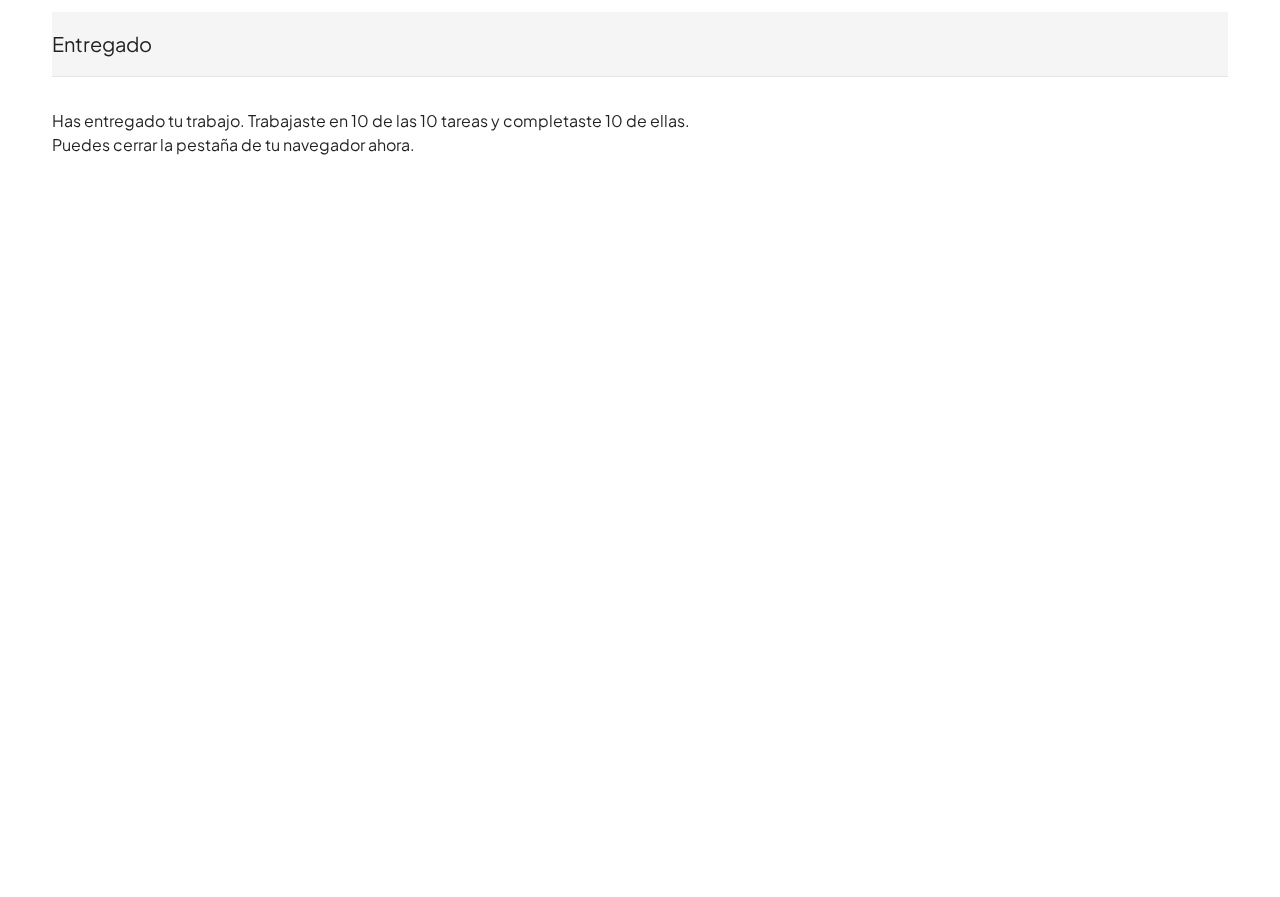 click on "Entregado NAPA SOZA ¿No eres tú? Has entregado tu trabajo. Trabajaste en 10 de las 10 tareas y completaste 10 de ellas. Puedes cerrar la pestaña de tu navegador ahora." 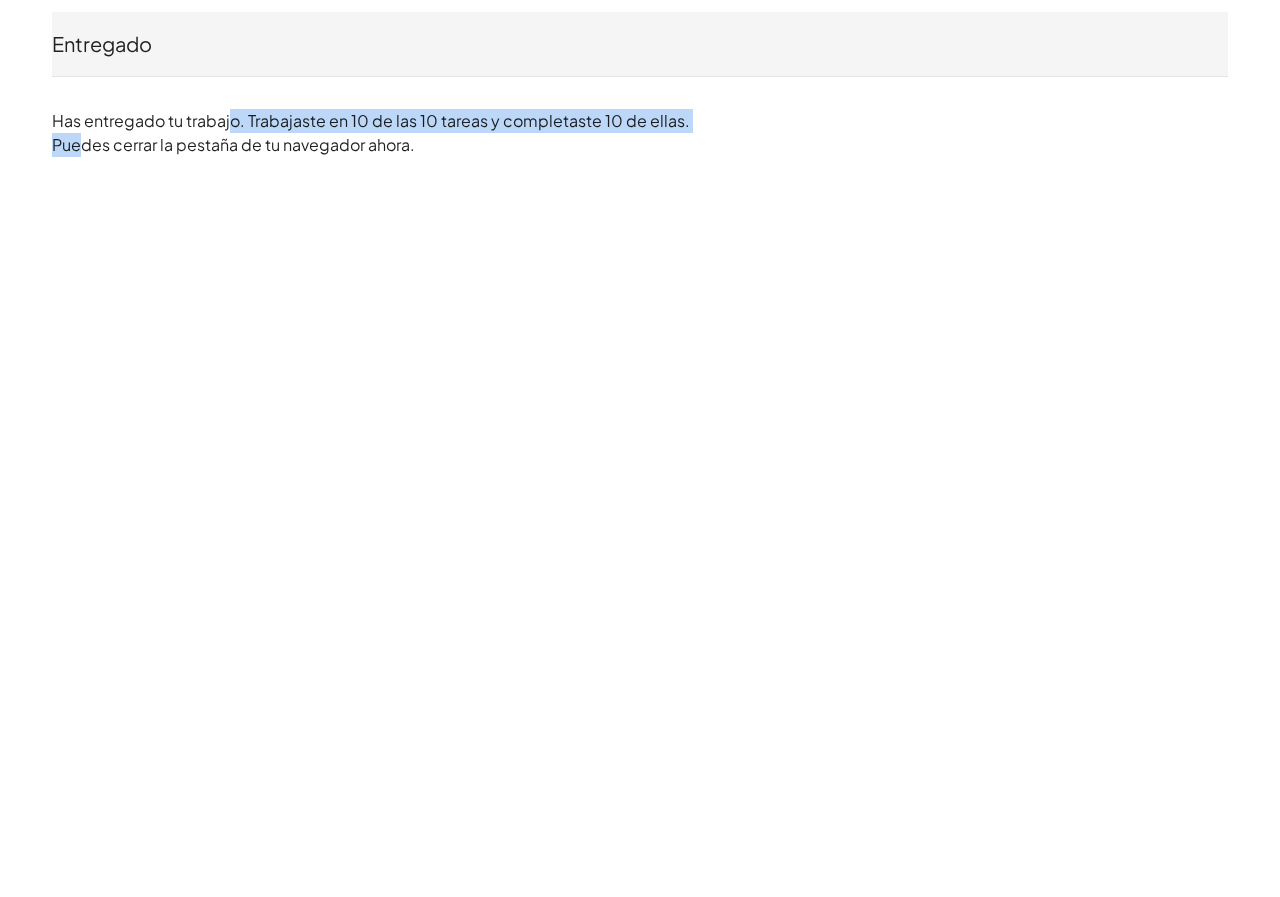 drag, startPoint x: 79, startPoint y: 141, endPoint x: 236, endPoint y: 128, distance: 157.5373 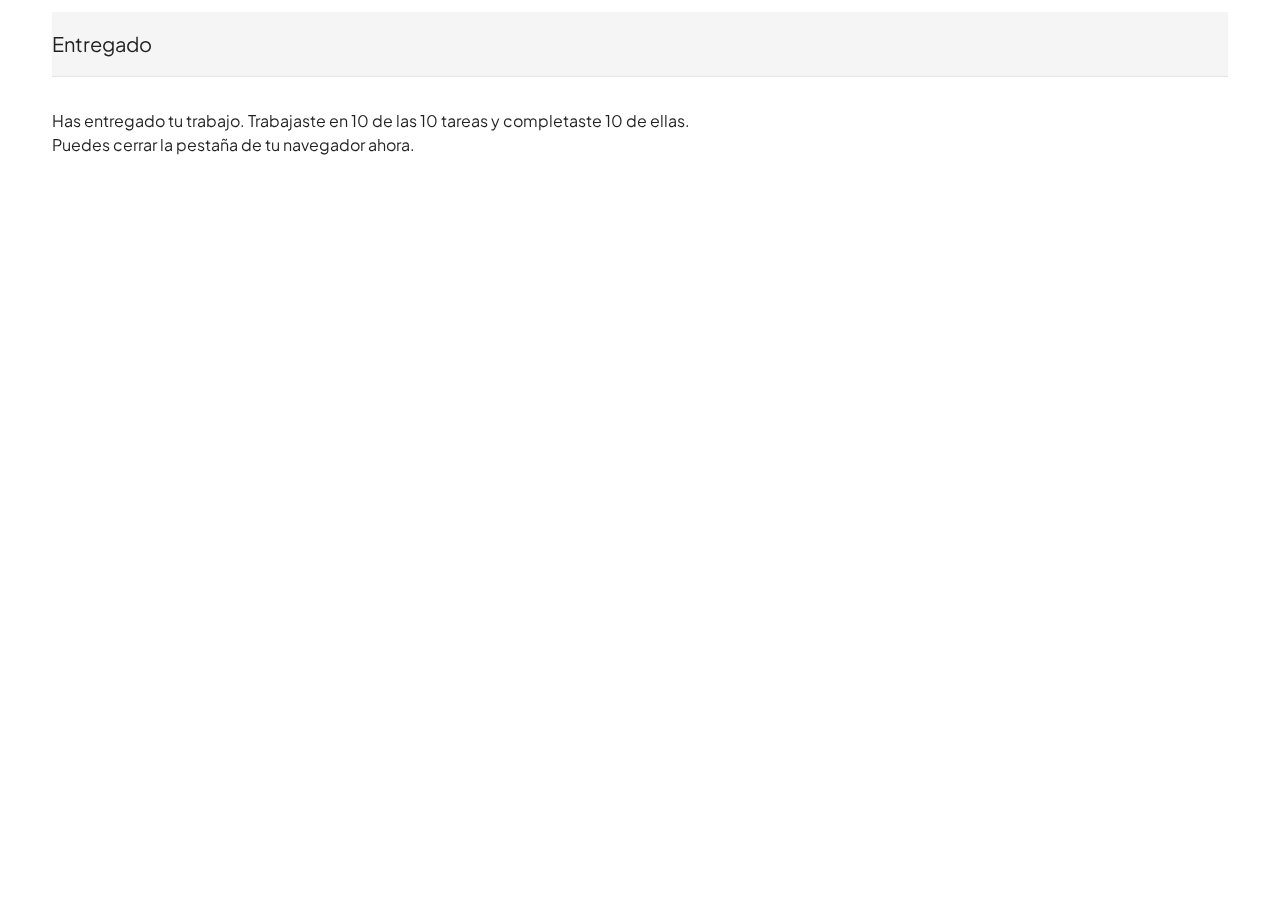 click on "Puedes cerrar la pestaña de tu navegador ahora." at bounding box center [233, 144] 